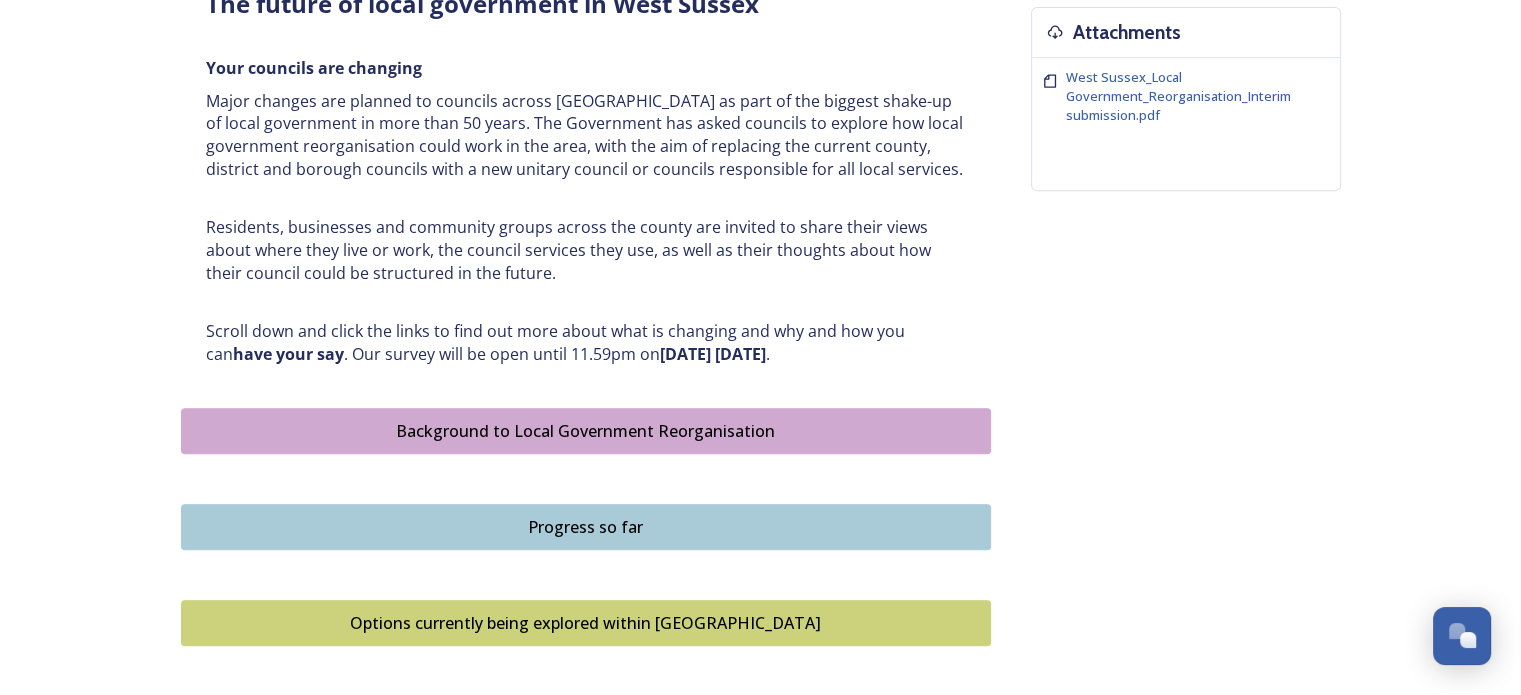 scroll, scrollTop: 1100, scrollLeft: 0, axis: vertical 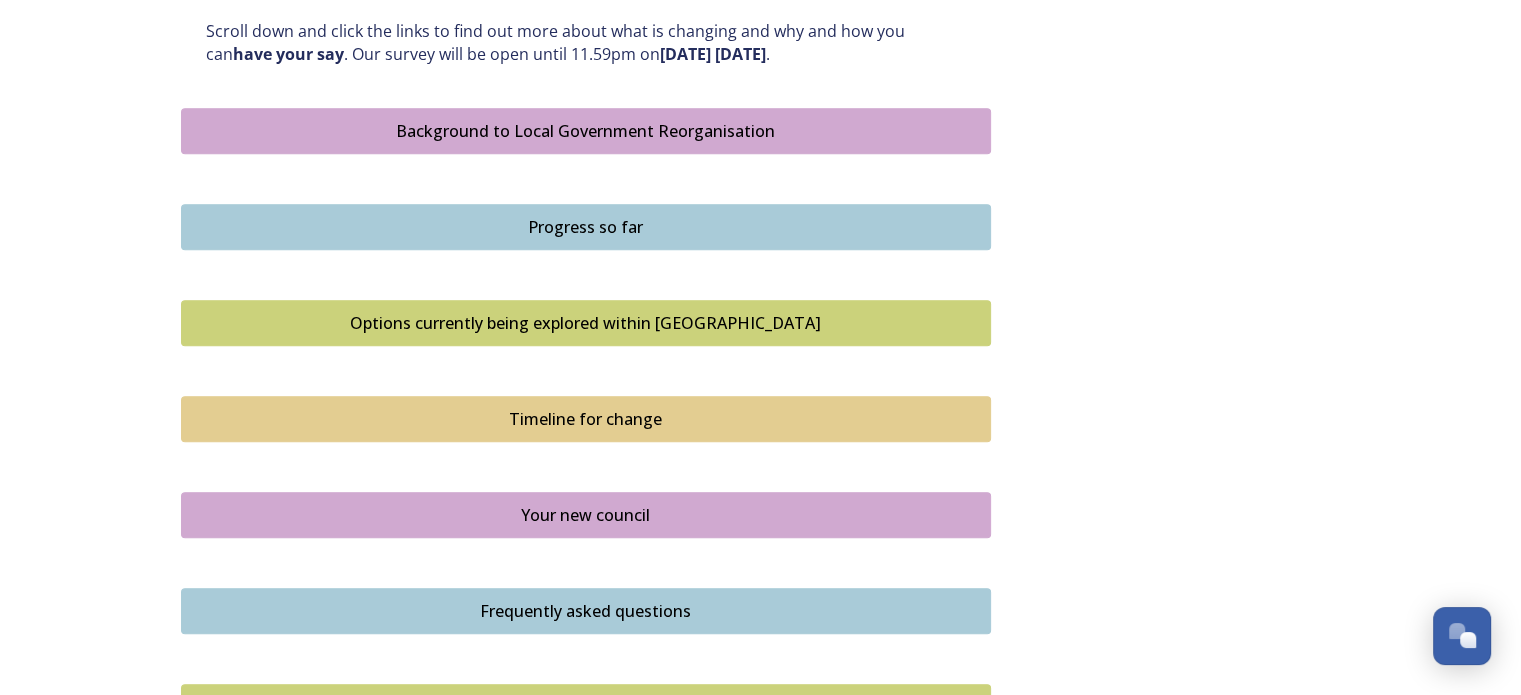 click on "Options currently being explored within West Sussex" at bounding box center [586, 323] 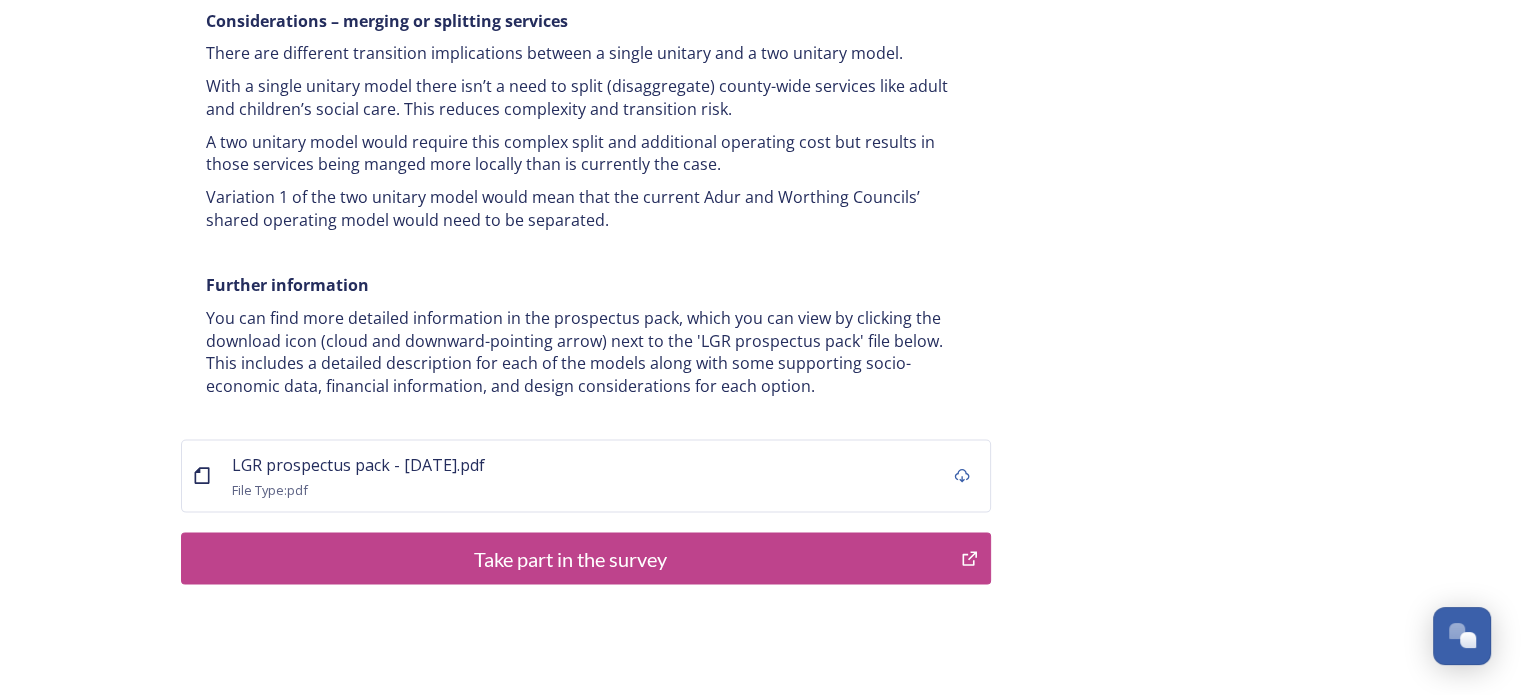 scroll, scrollTop: 4019, scrollLeft: 0, axis: vertical 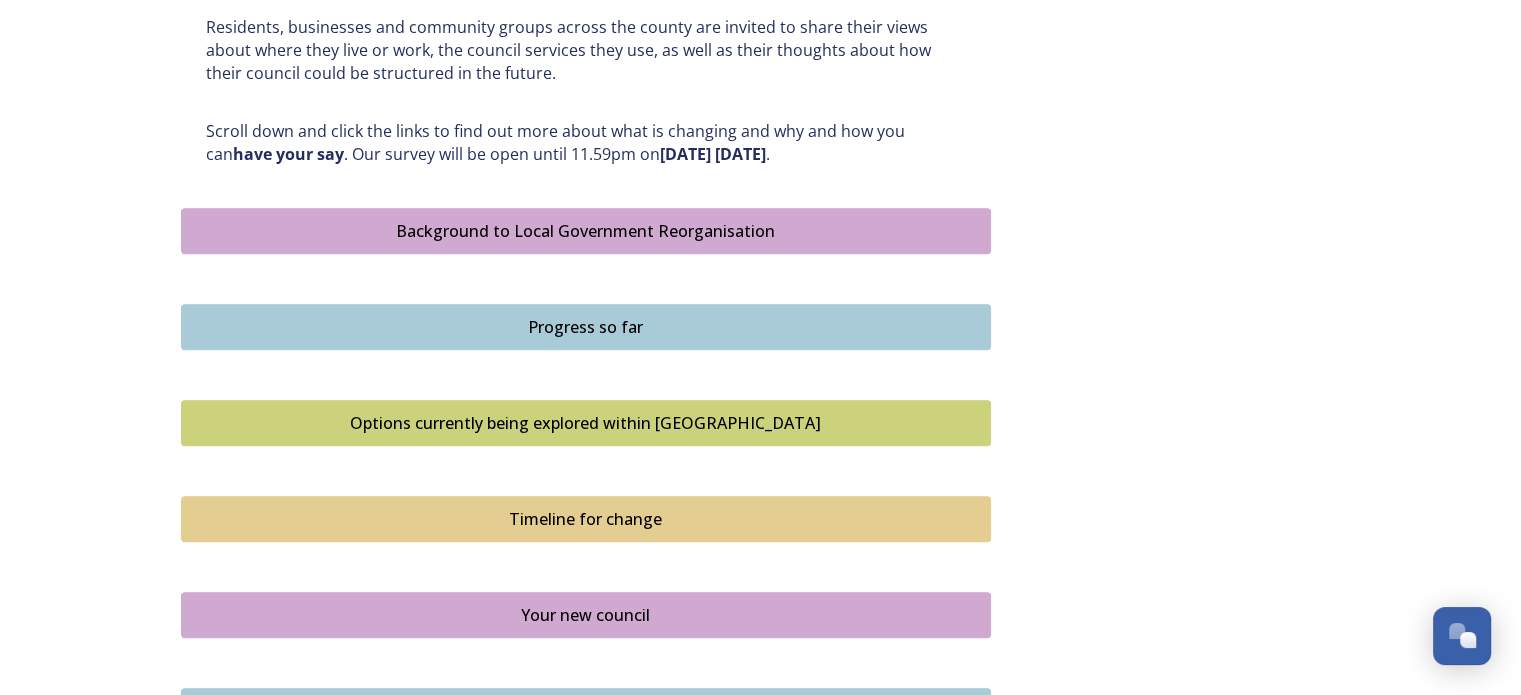 click on "Progress so far" at bounding box center [586, 327] 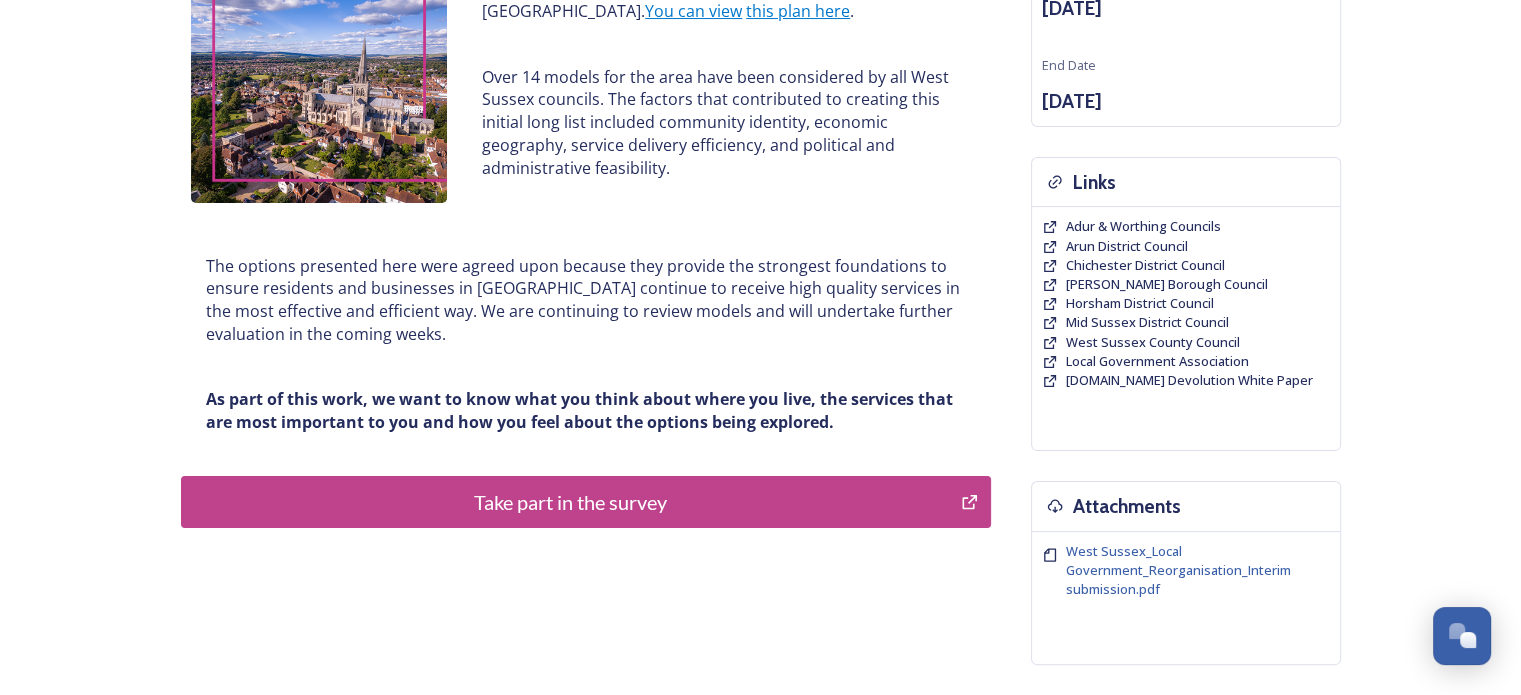 scroll, scrollTop: 400, scrollLeft: 0, axis: vertical 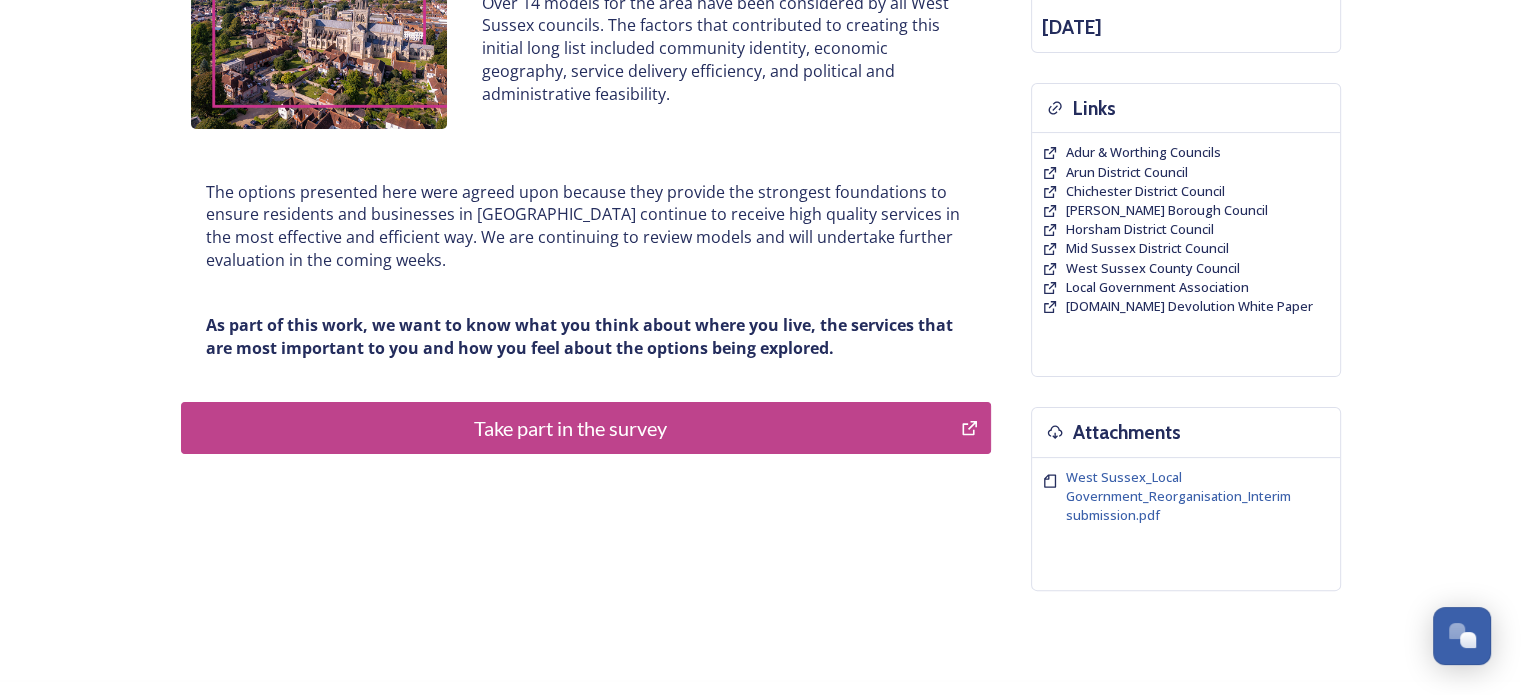 click on "Take part in the survey" at bounding box center [571, 428] 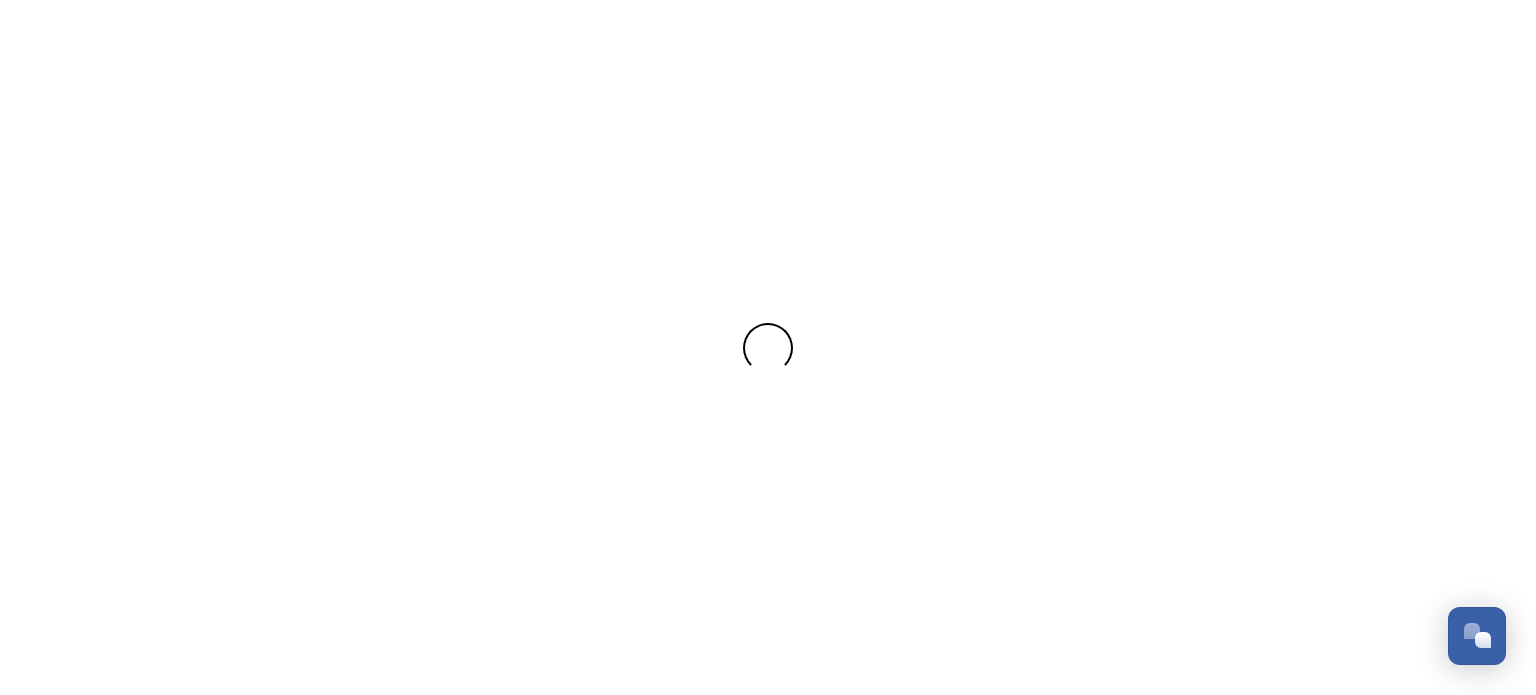 scroll, scrollTop: 0, scrollLeft: 0, axis: both 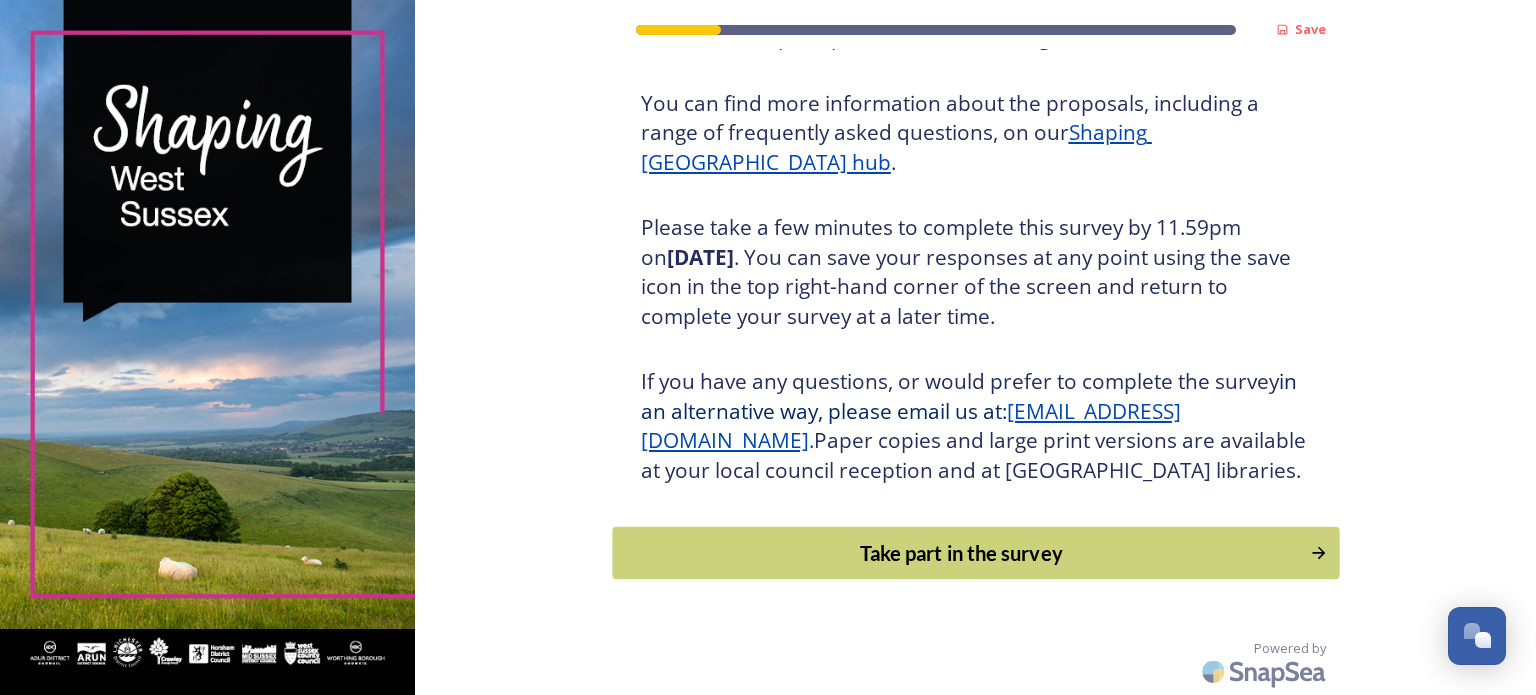 click on "Take part in the survey" at bounding box center (961, 553) 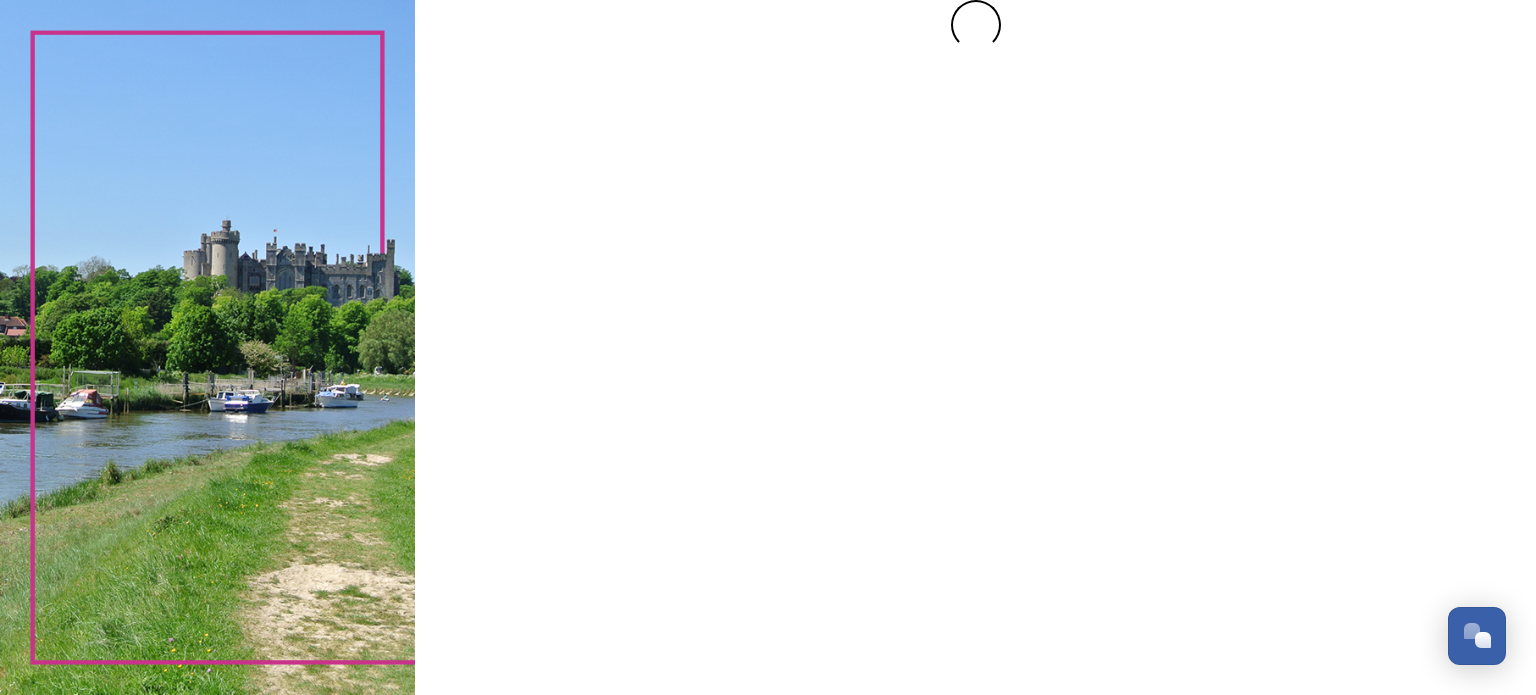 scroll, scrollTop: 0, scrollLeft: 0, axis: both 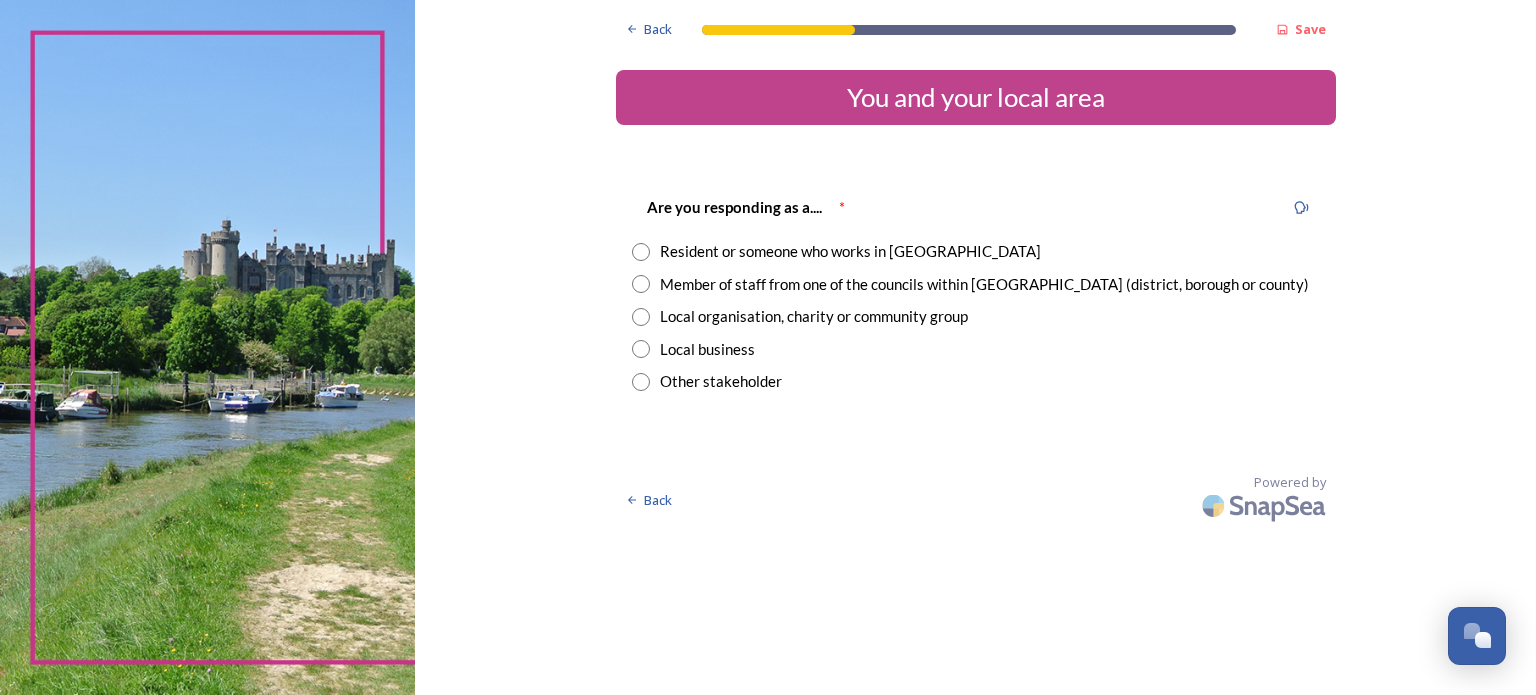 click at bounding box center [641, 252] 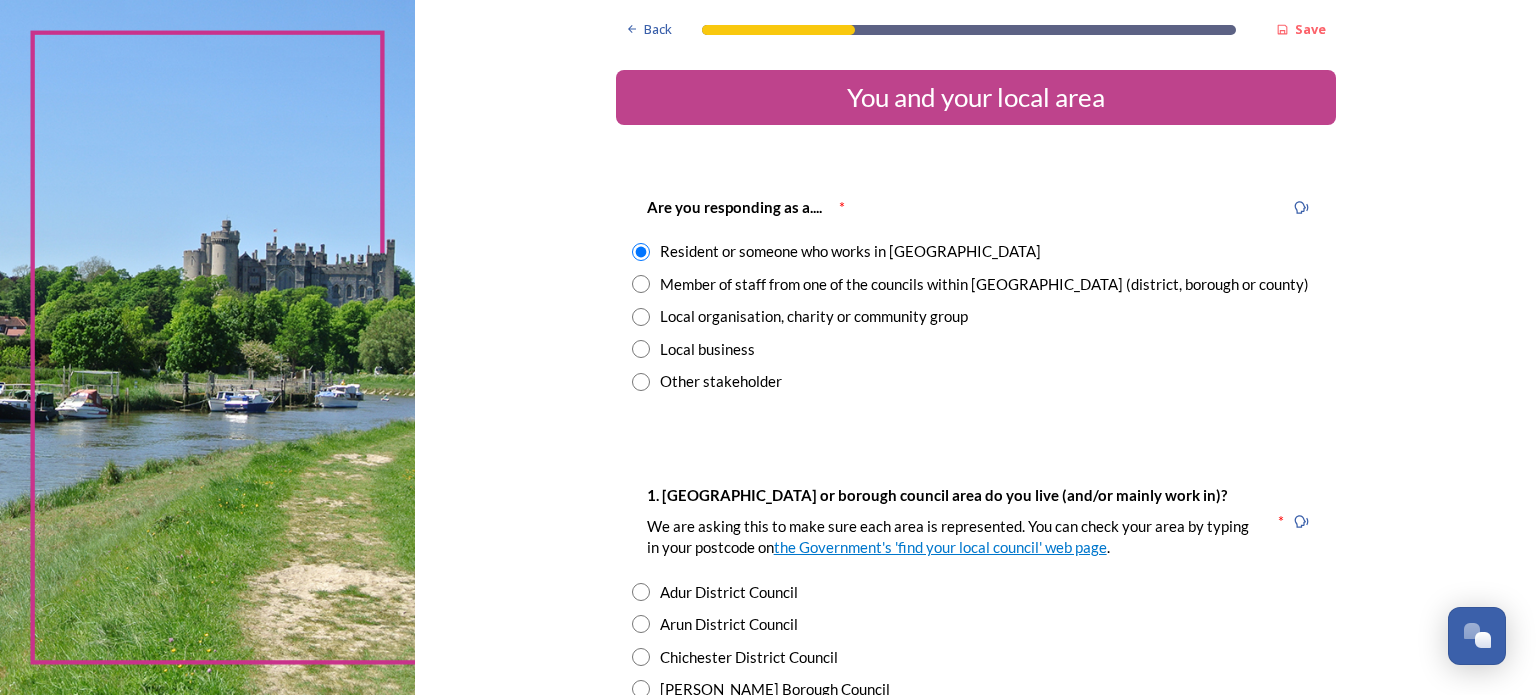 click at bounding box center [641, 349] 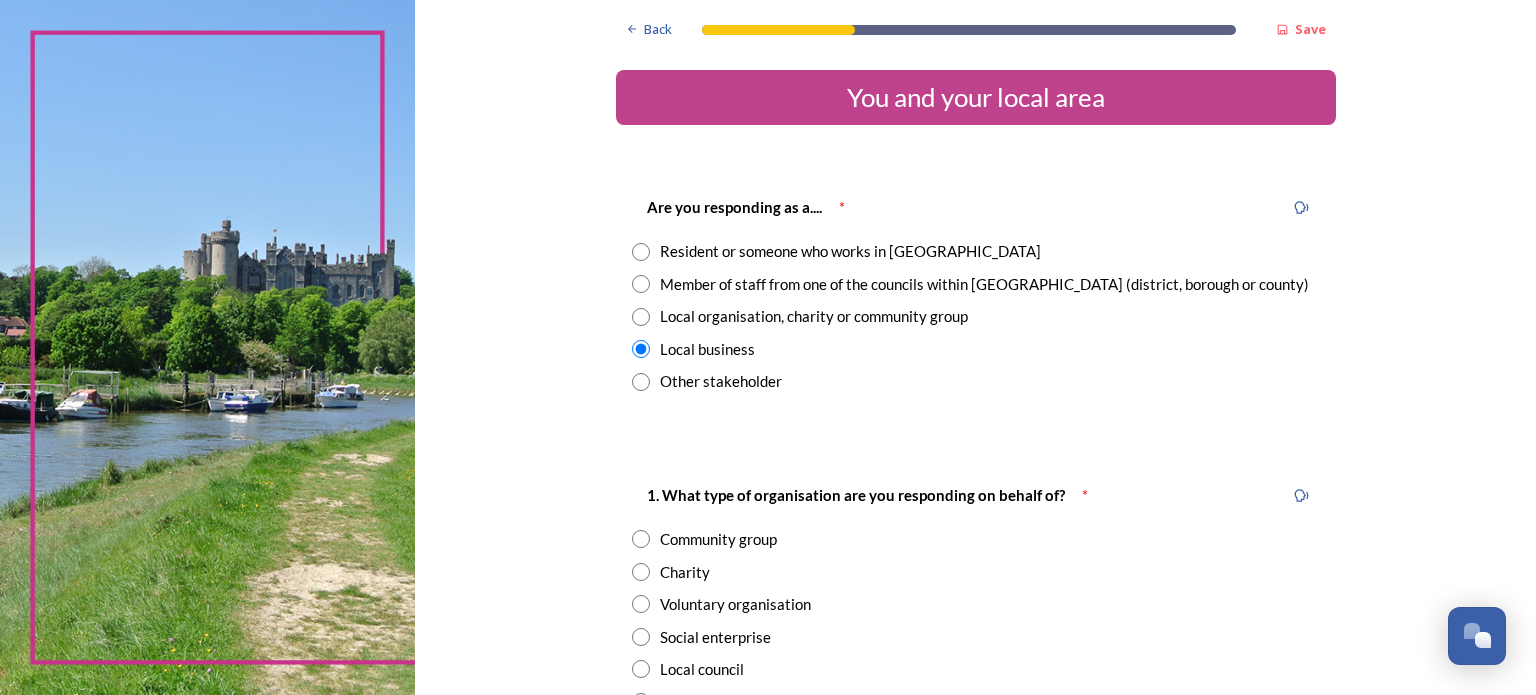 click at bounding box center (641, 252) 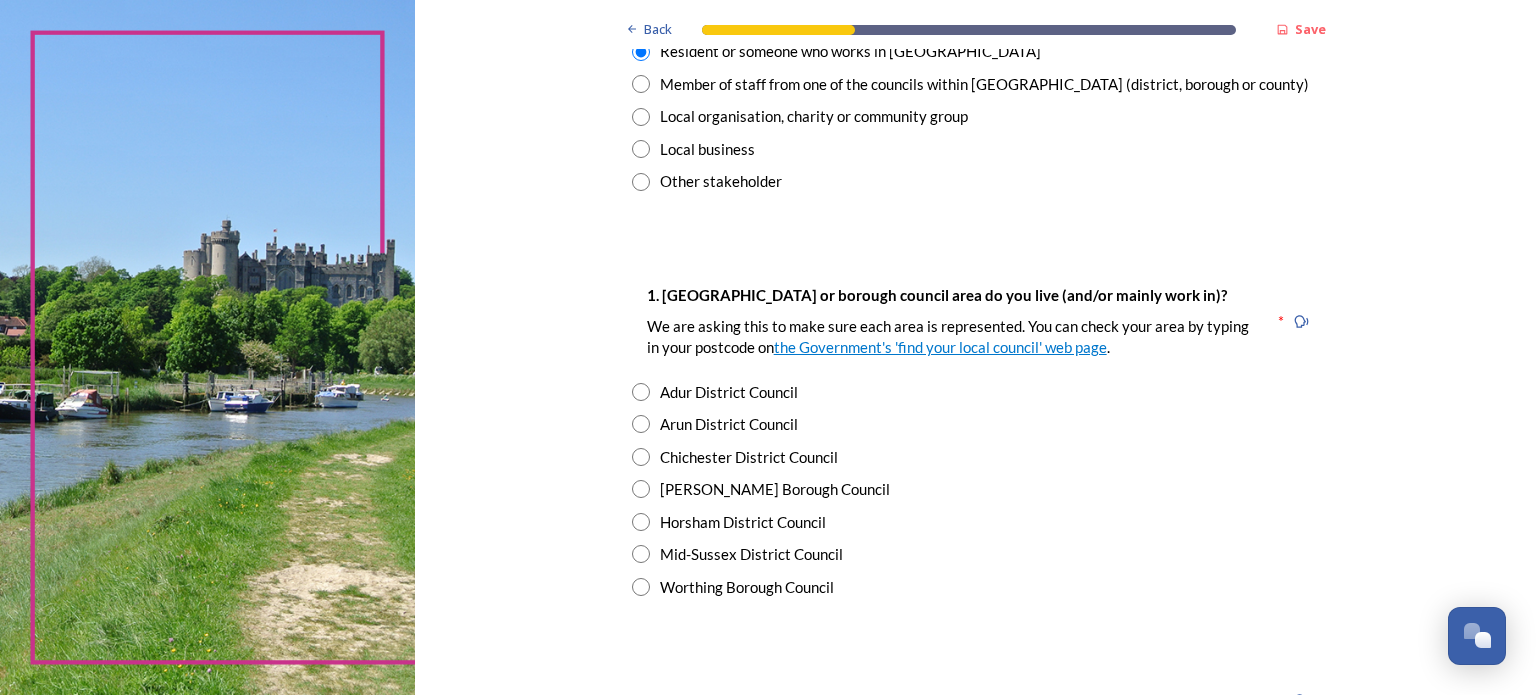 scroll, scrollTop: 300, scrollLeft: 0, axis: vertical 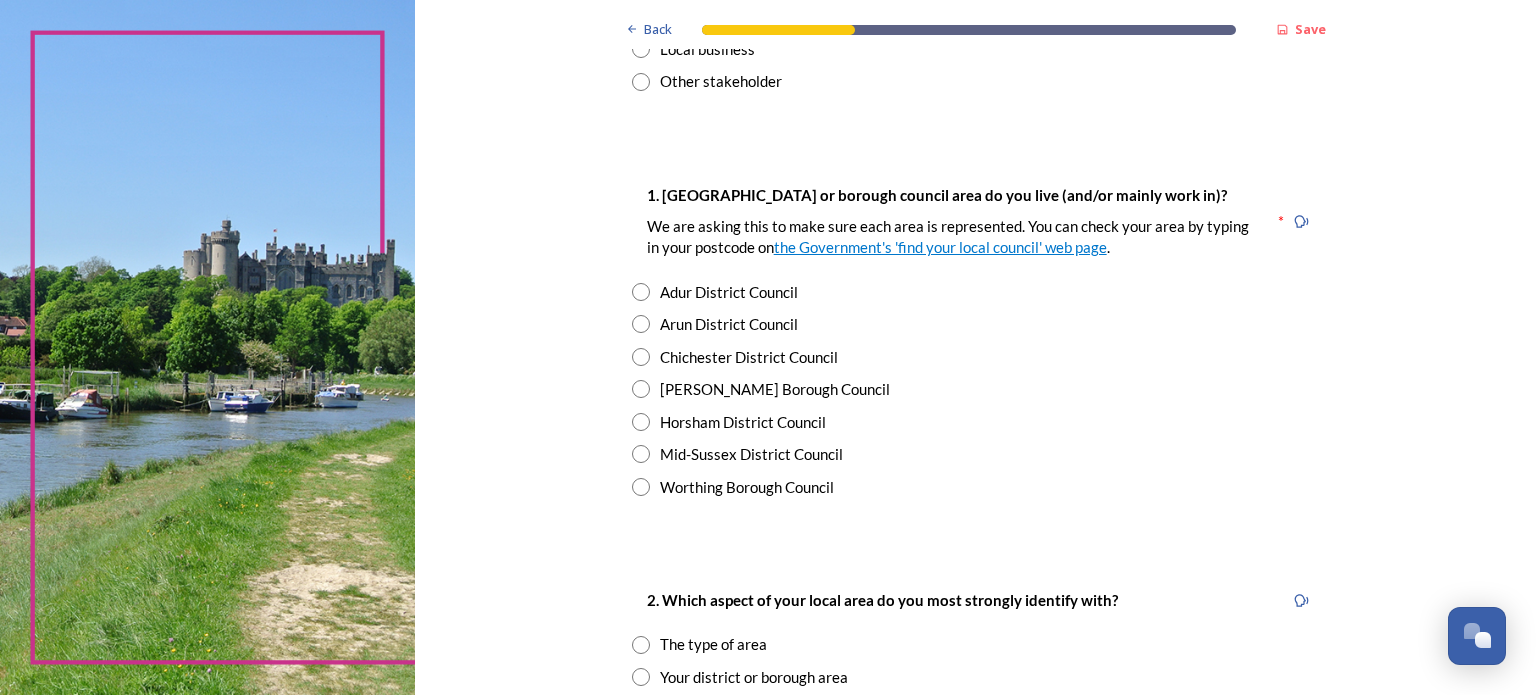 click at bounding box center (641, 357) 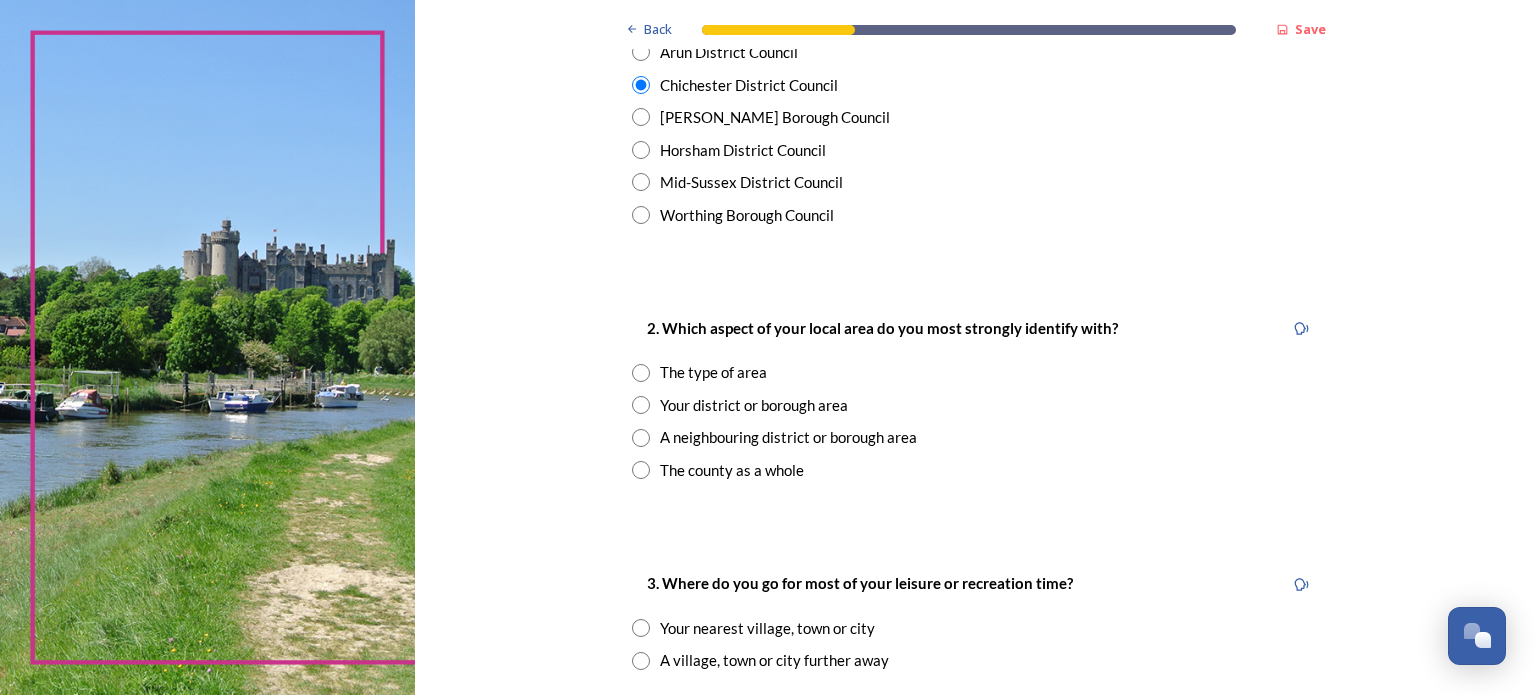 scroll, scrollTop: 700, scrollLeft: 0, axis: vertical 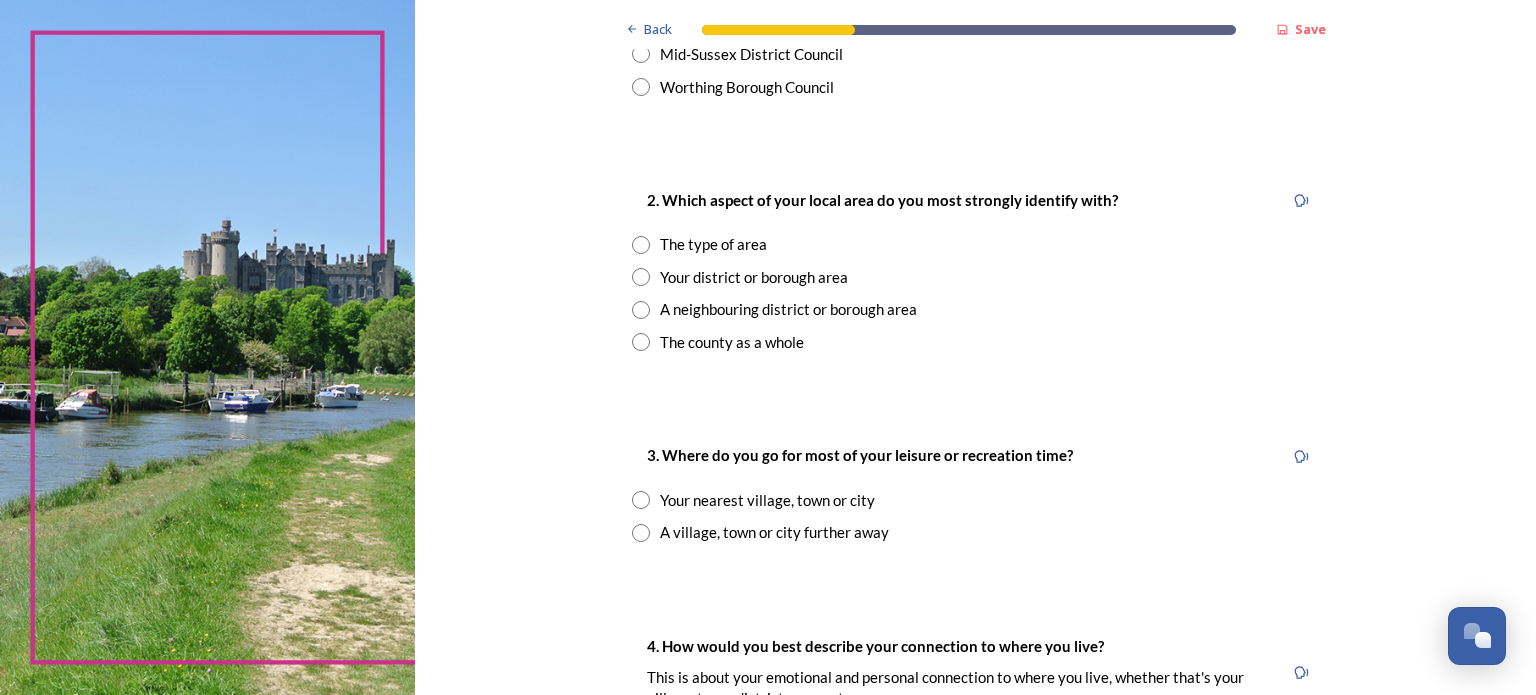 click at bounding box center [641, 277] 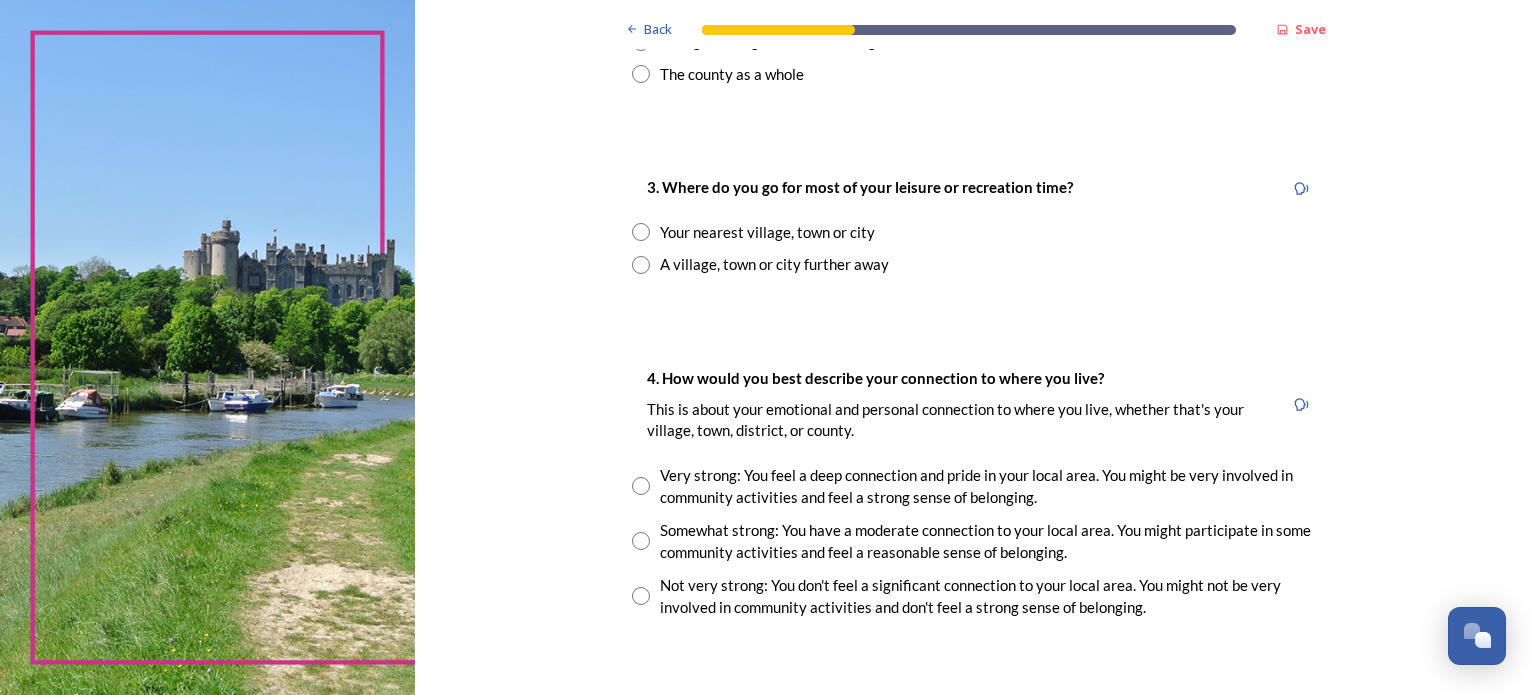 scroll, scrollTop: 1000, scrollLeft: 0, axis: vertical 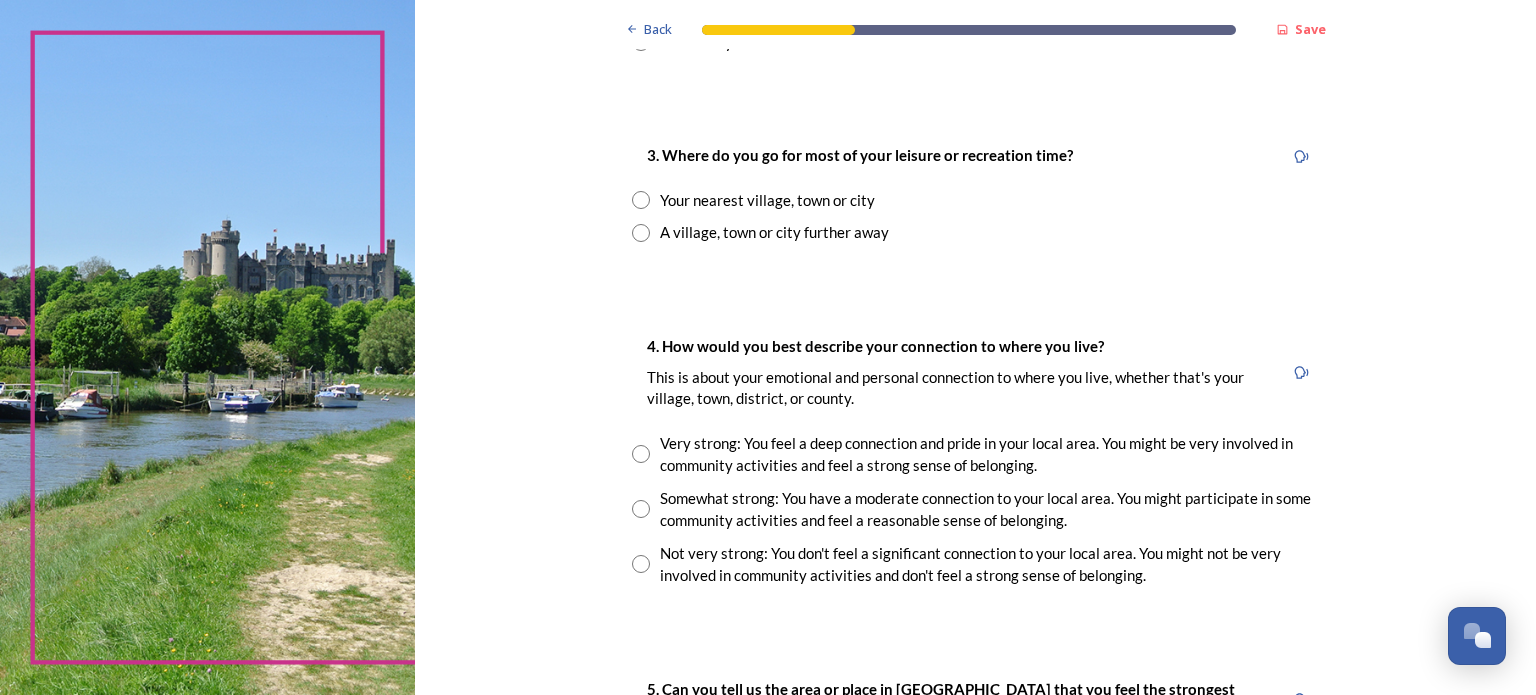click at bounding box center [641, 200] 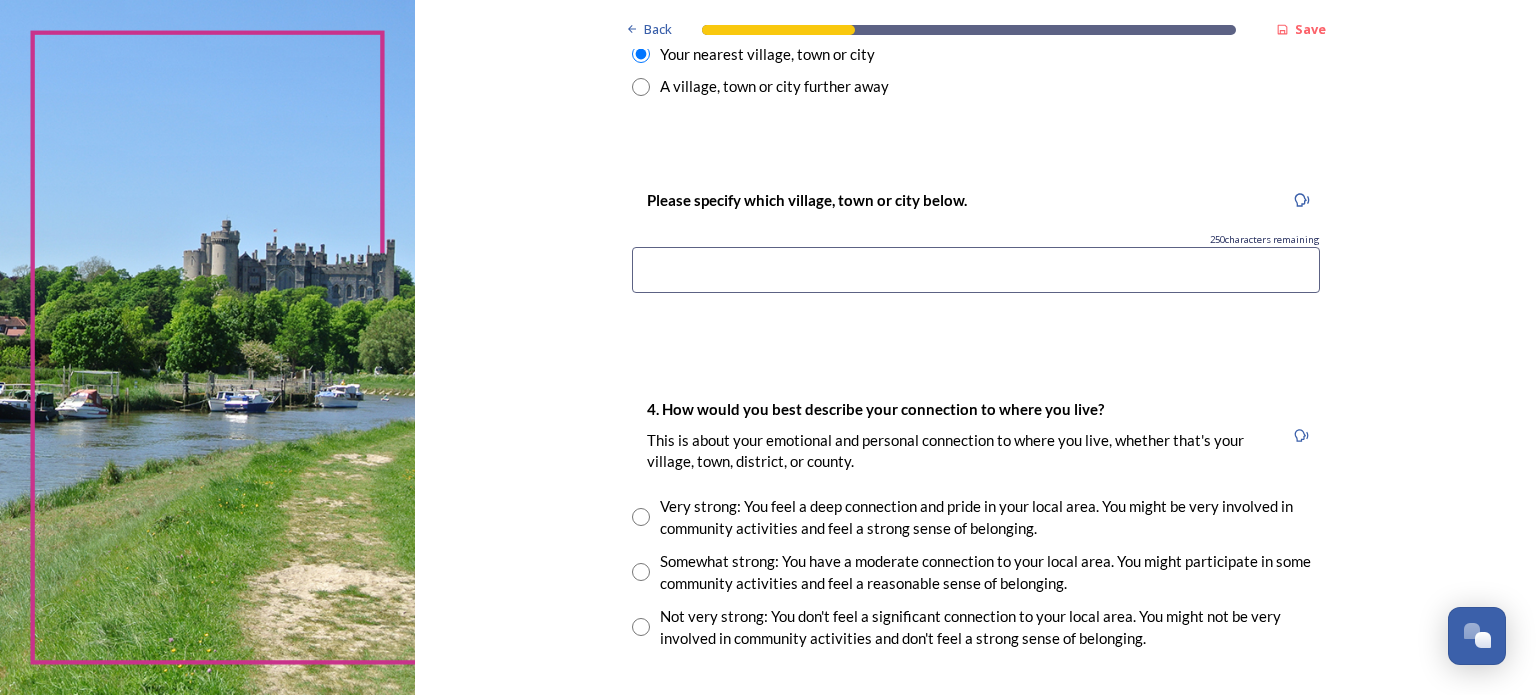 scroll, scrollTop: 1200, scrollLeft: 0, axis: vertical 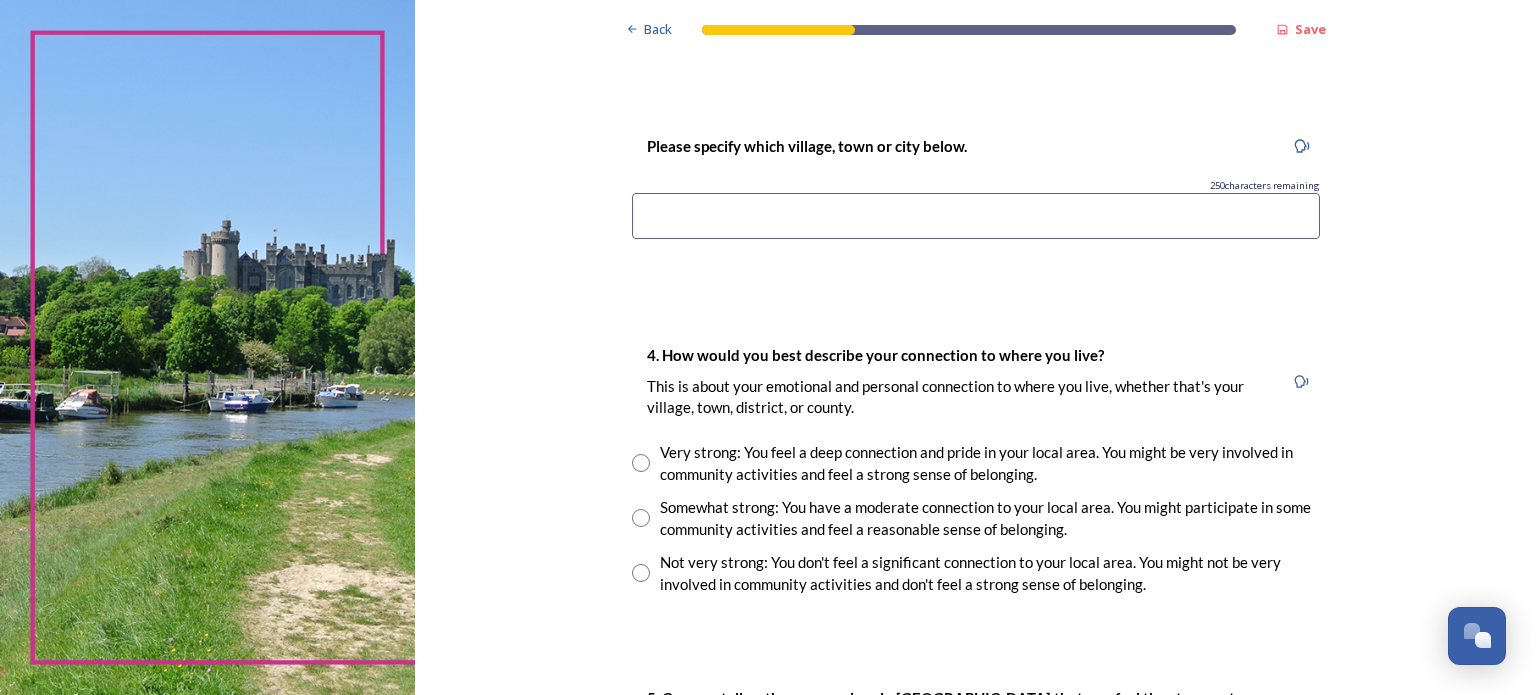 click at bounding box center [976, 216] 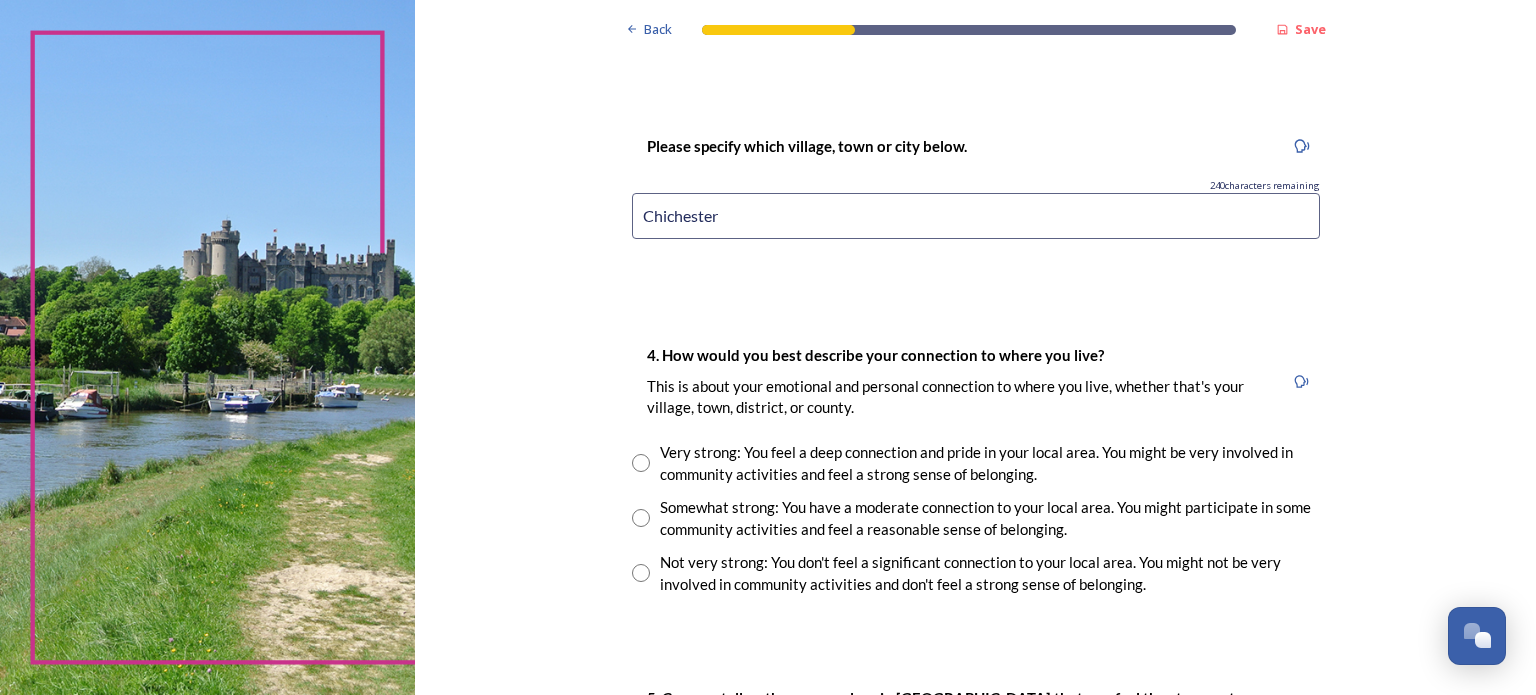 type on "Chichester" 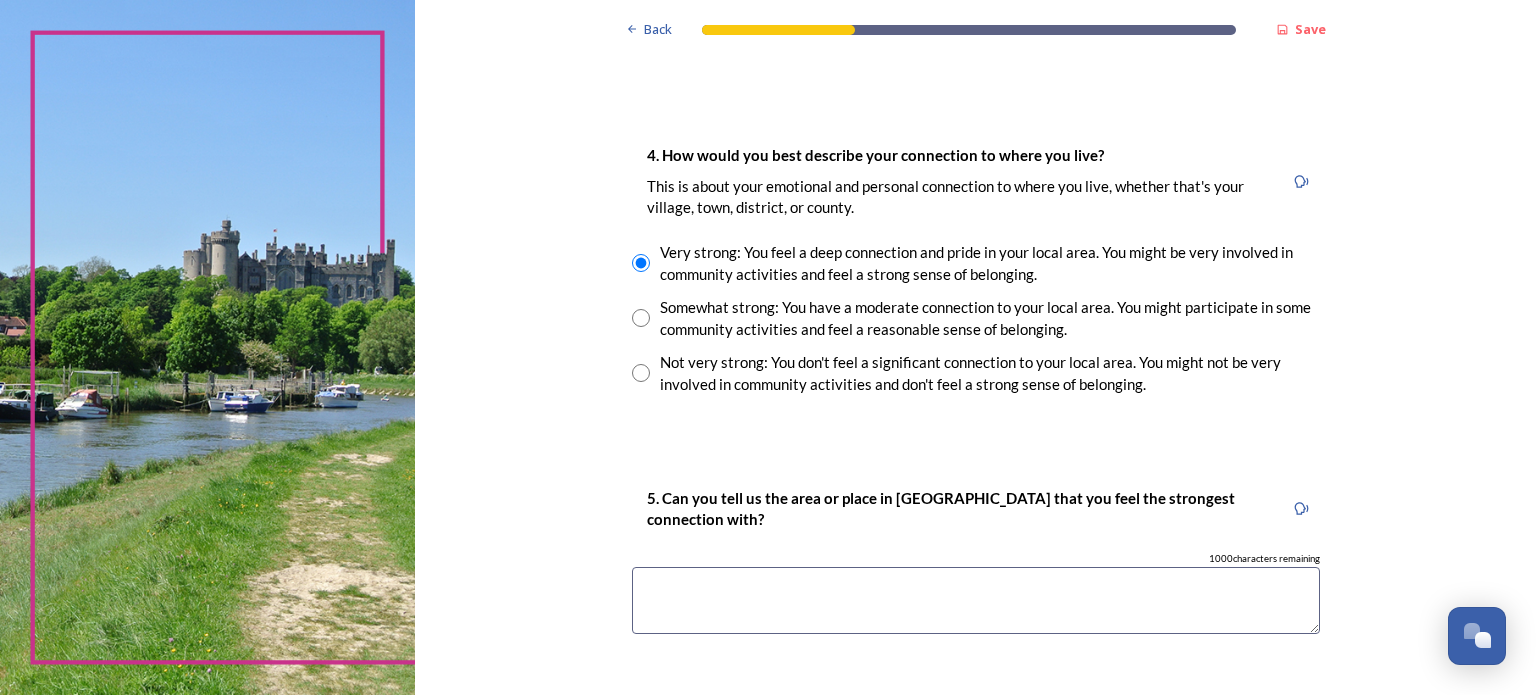scroll, scrollTop: 1600, scrollLeft: 0, axis: vertical 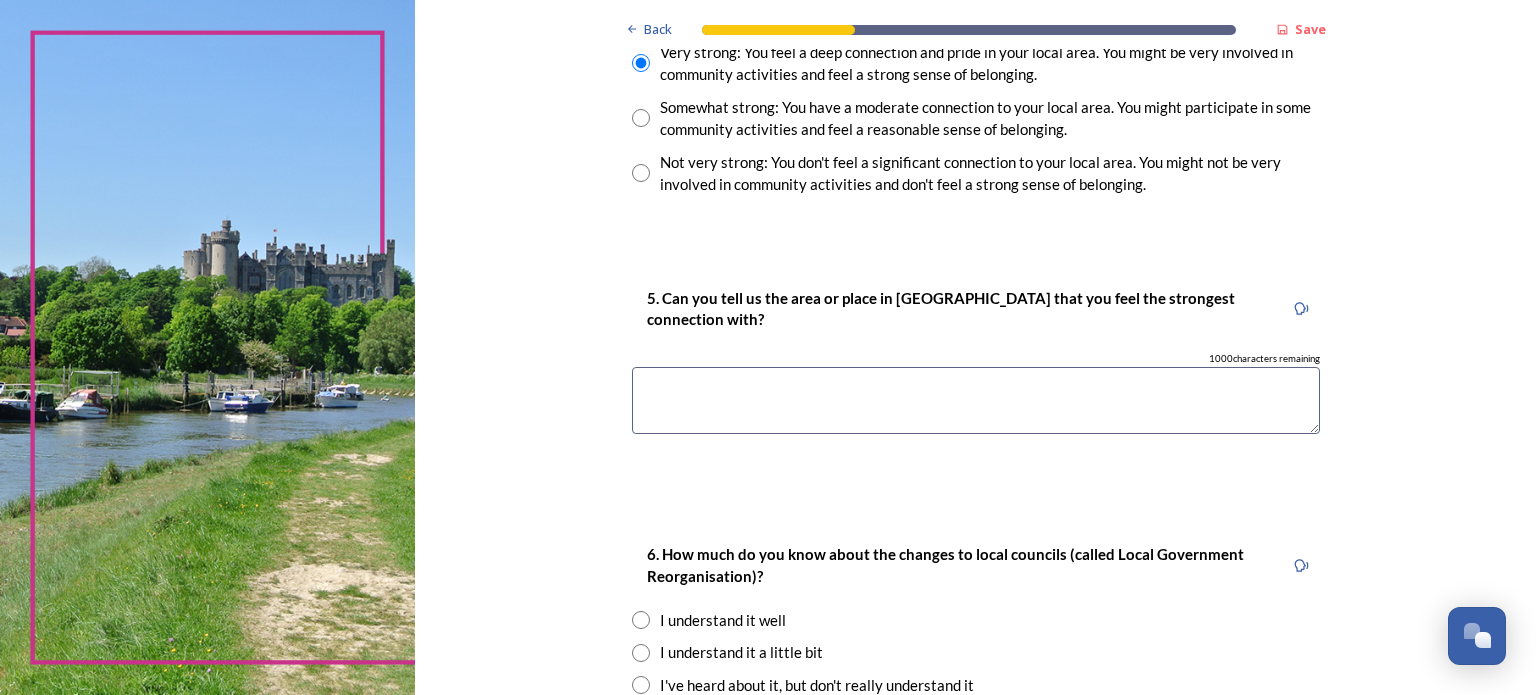 click at bounding box center [976, 400] 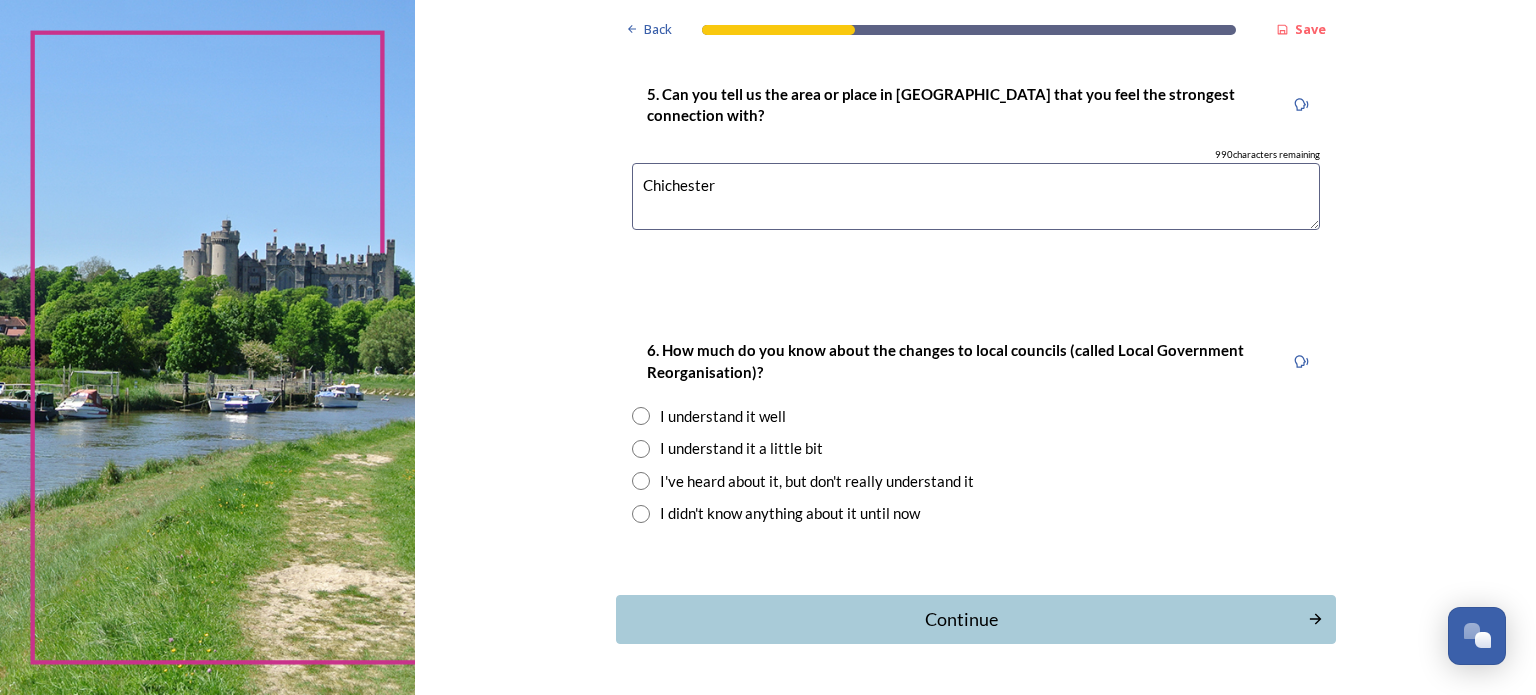 scroll, scrollTop: 1868, scrollLeft: 0, axis: vertical 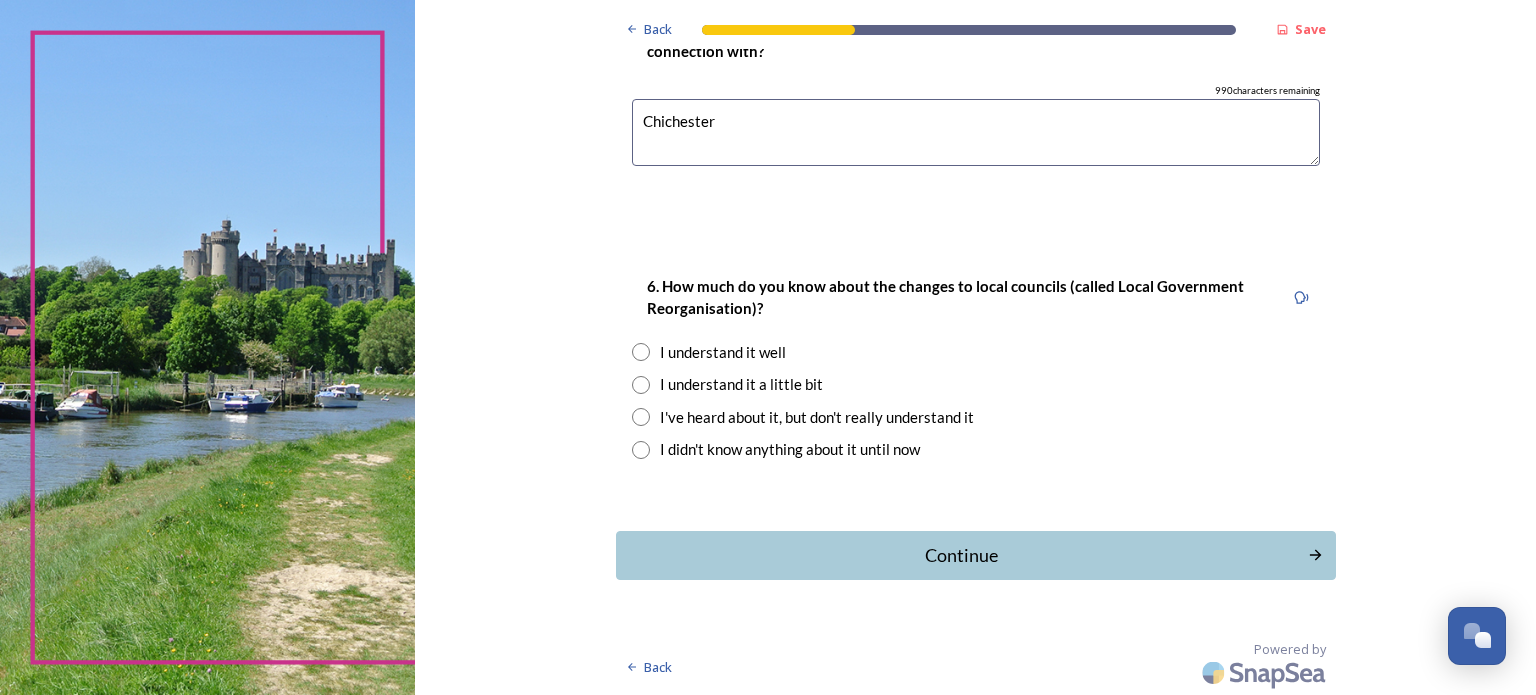 type on "Chichester" 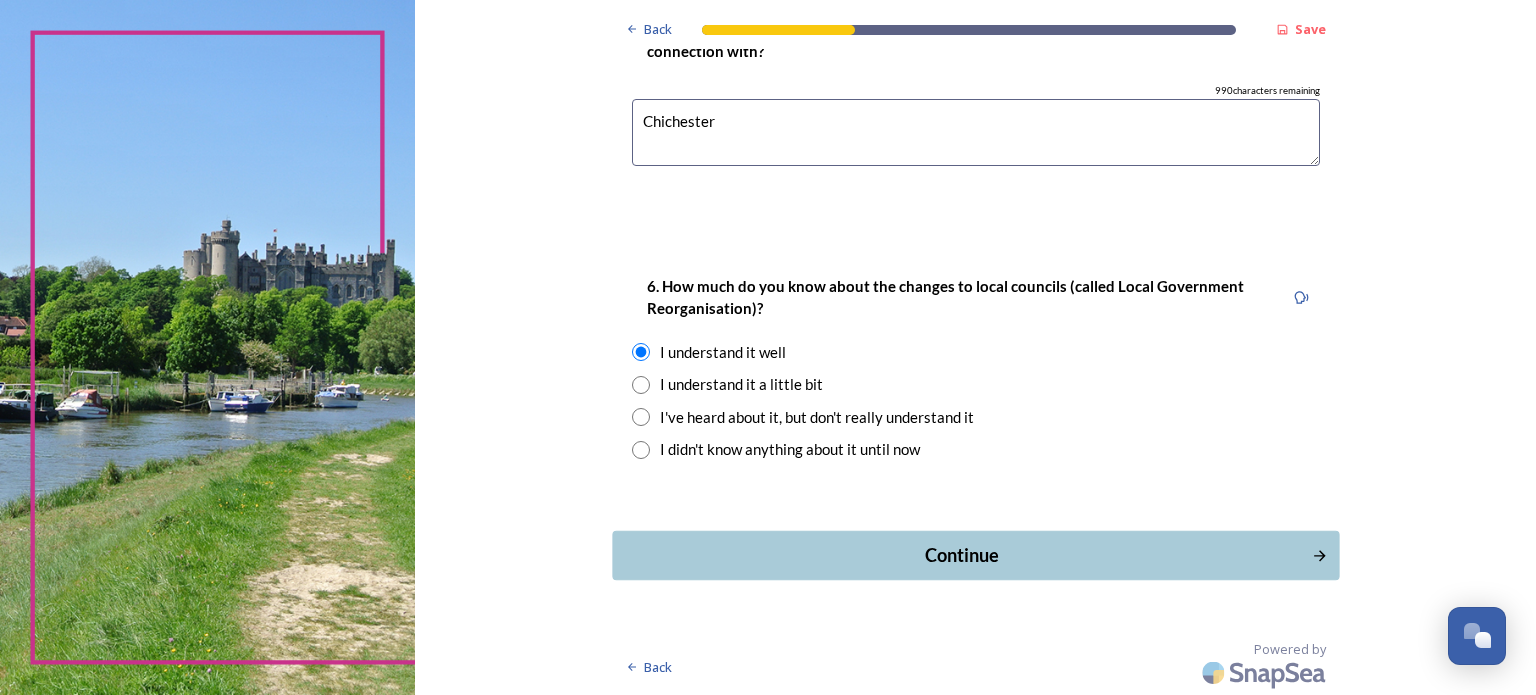 click on "Continue" at bounding box center [961, 555] 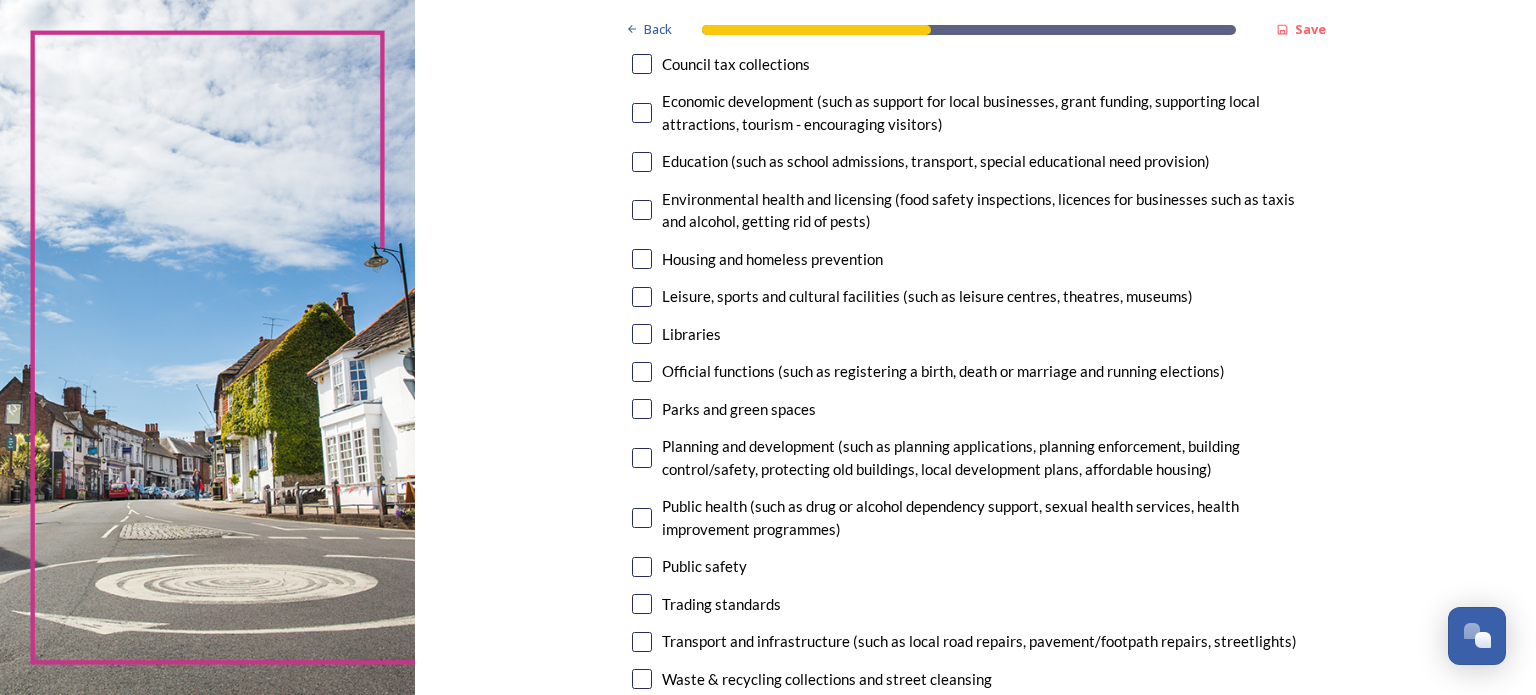 scroll, scrollTop: 500, scrollLeft: 0, axis: vertical 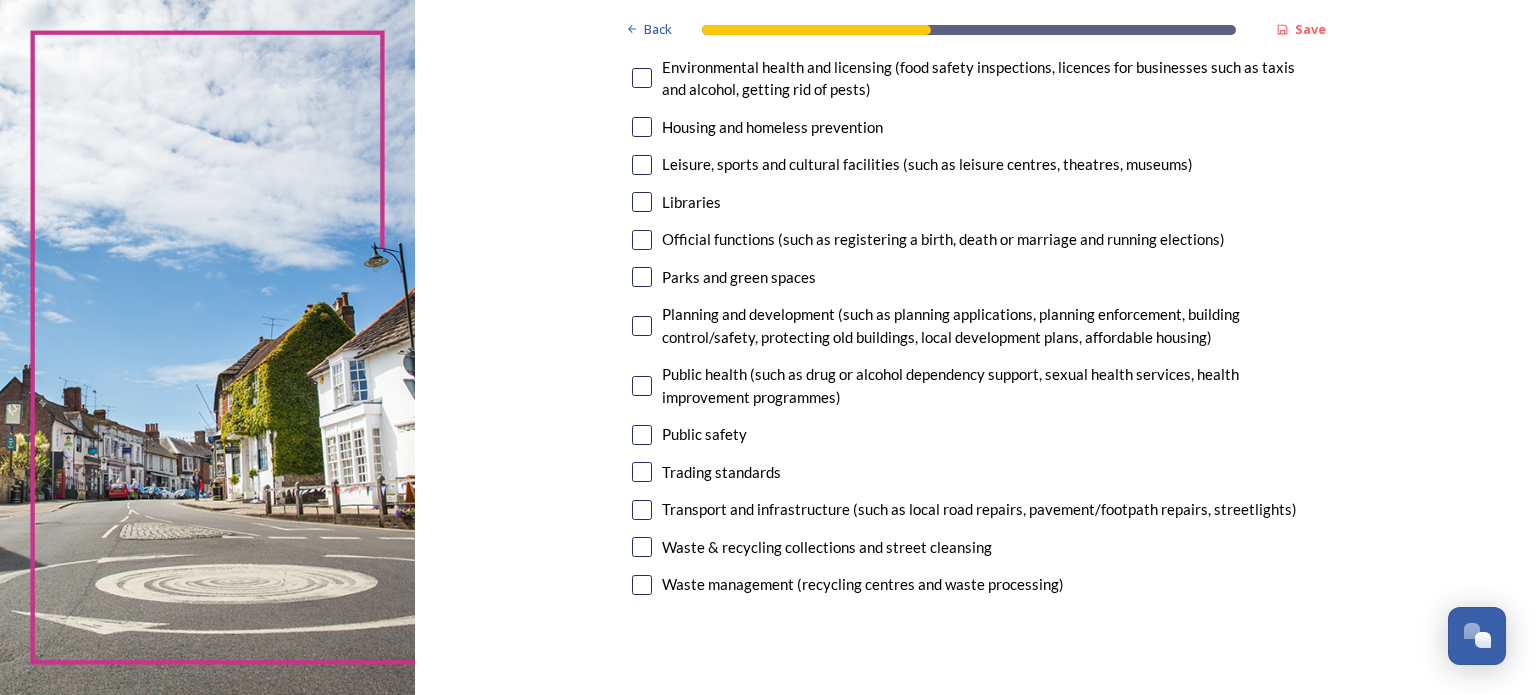 click at bounding box center (642, 510) 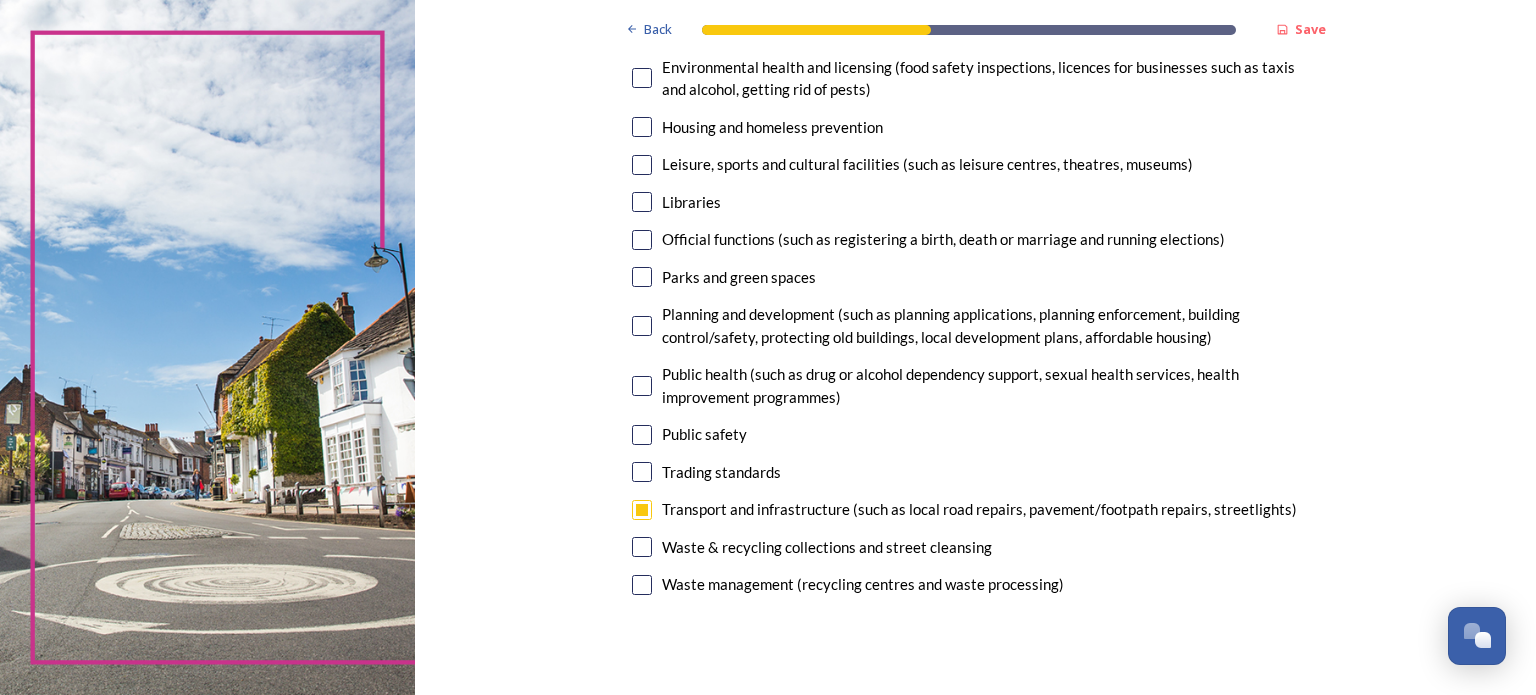 click at bounding box center [642, 547] 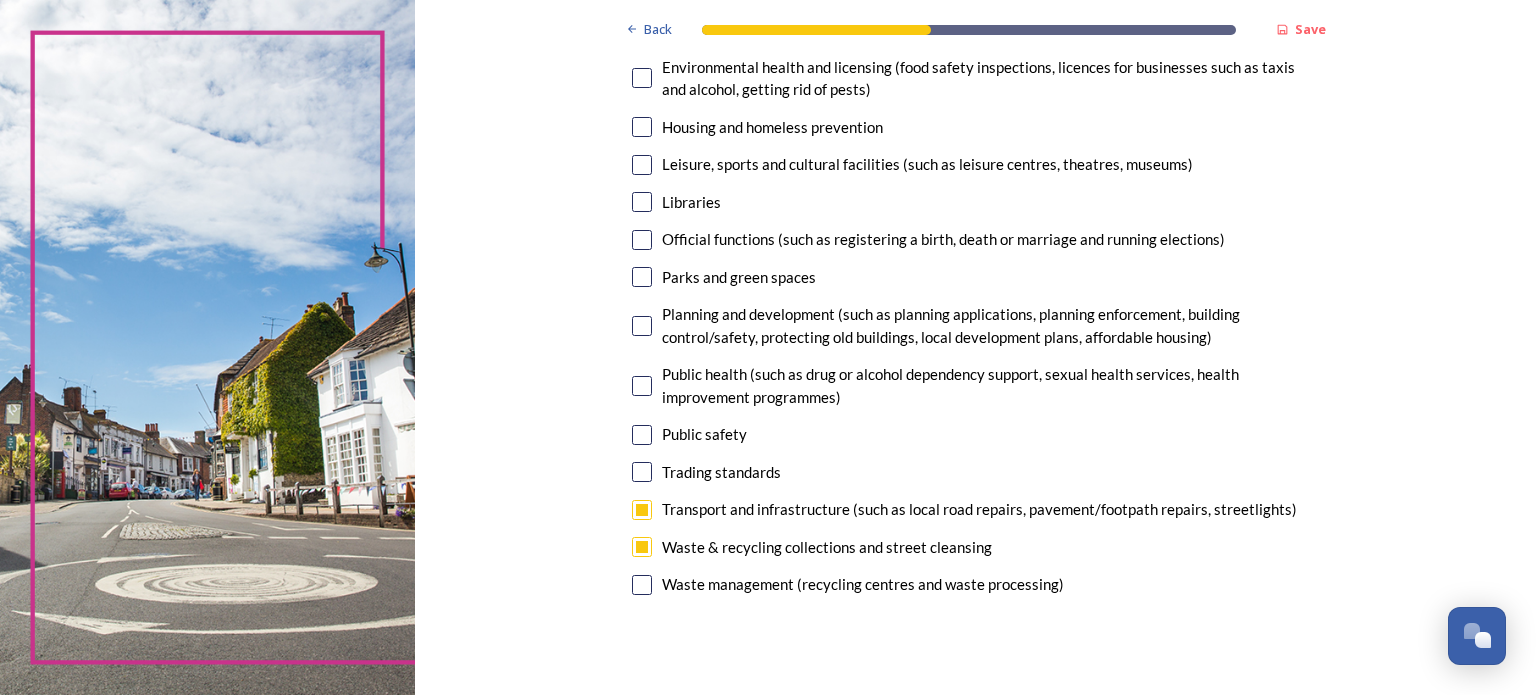 click at bounding box center [642, 585] 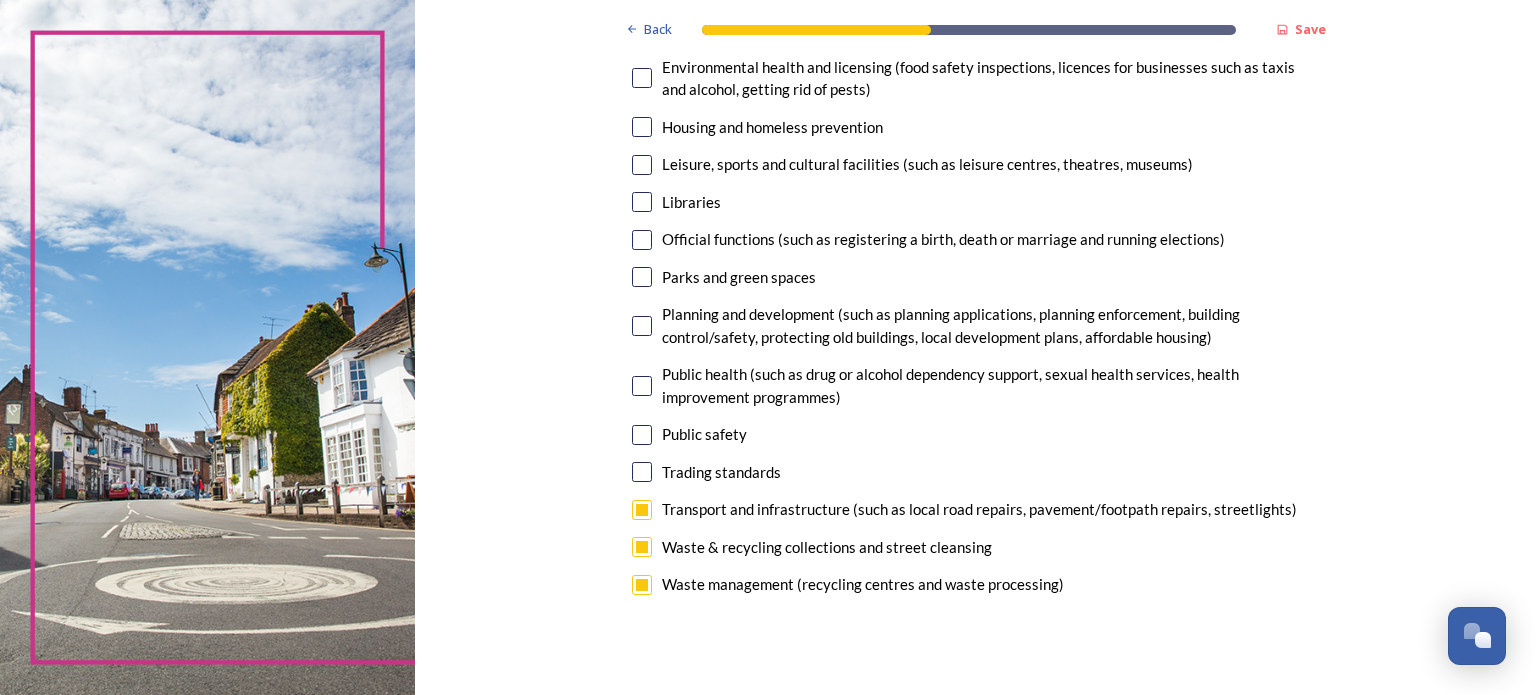 click at bounding box center (642, 326) 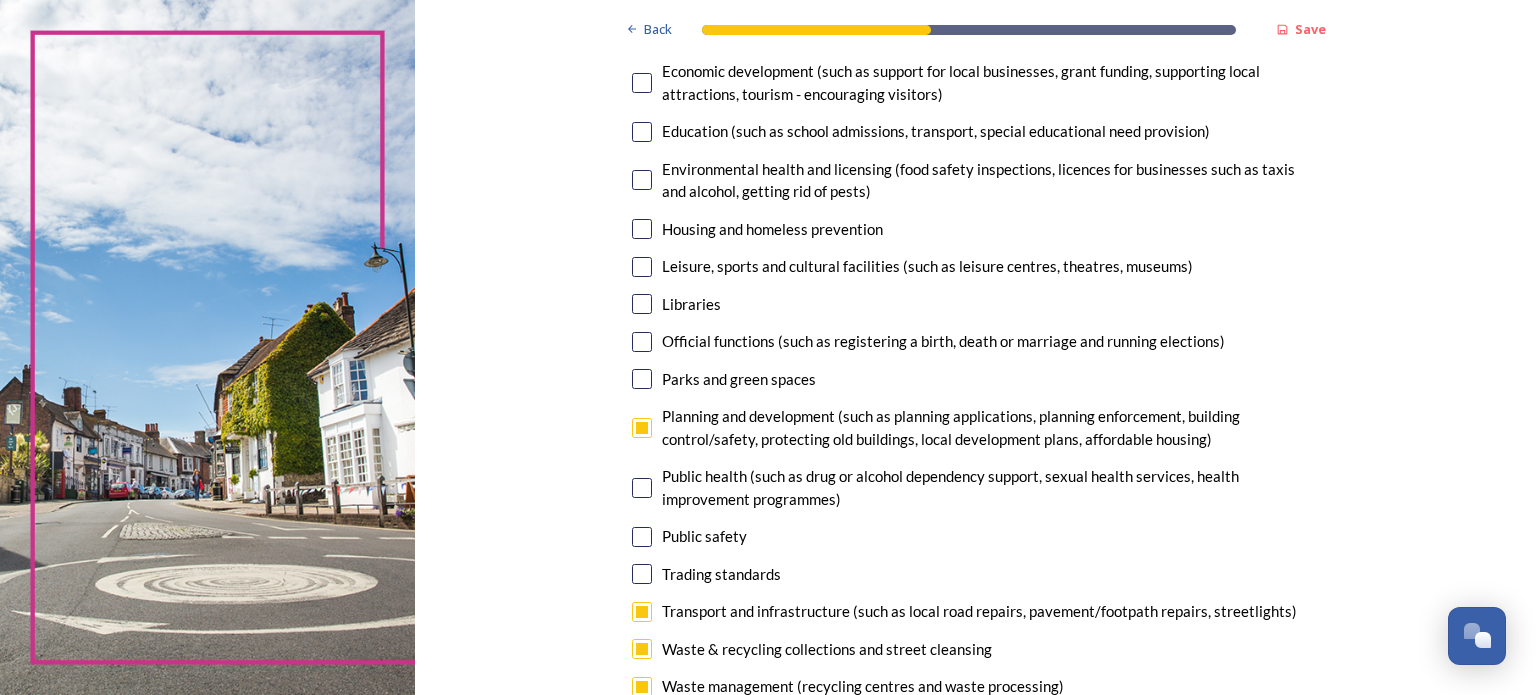 scroll, scrollTop: 300, scrollLeft: 0, axis: vertical 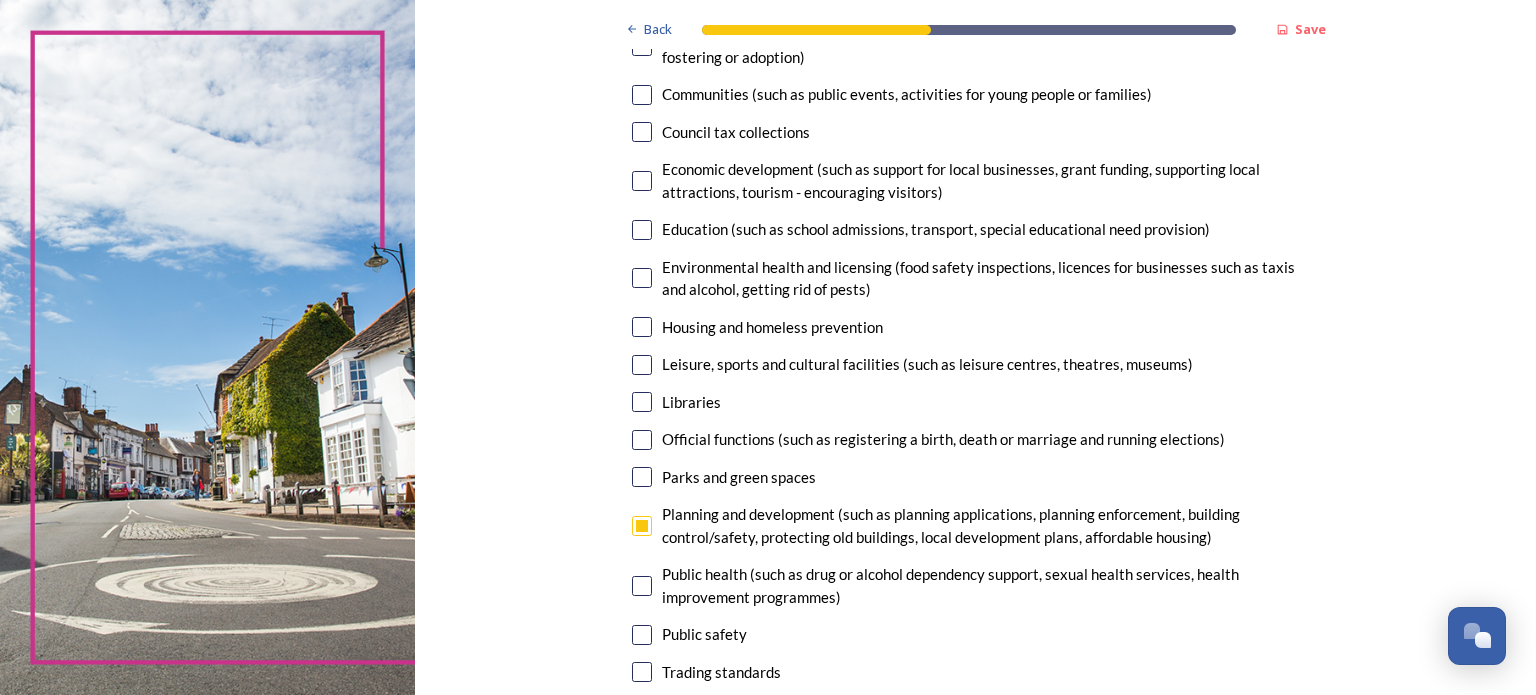 drag, startPoint x: 636, startPoint y: 629, endPoint x: 629, endPoint y: 615, distance: 15.652476 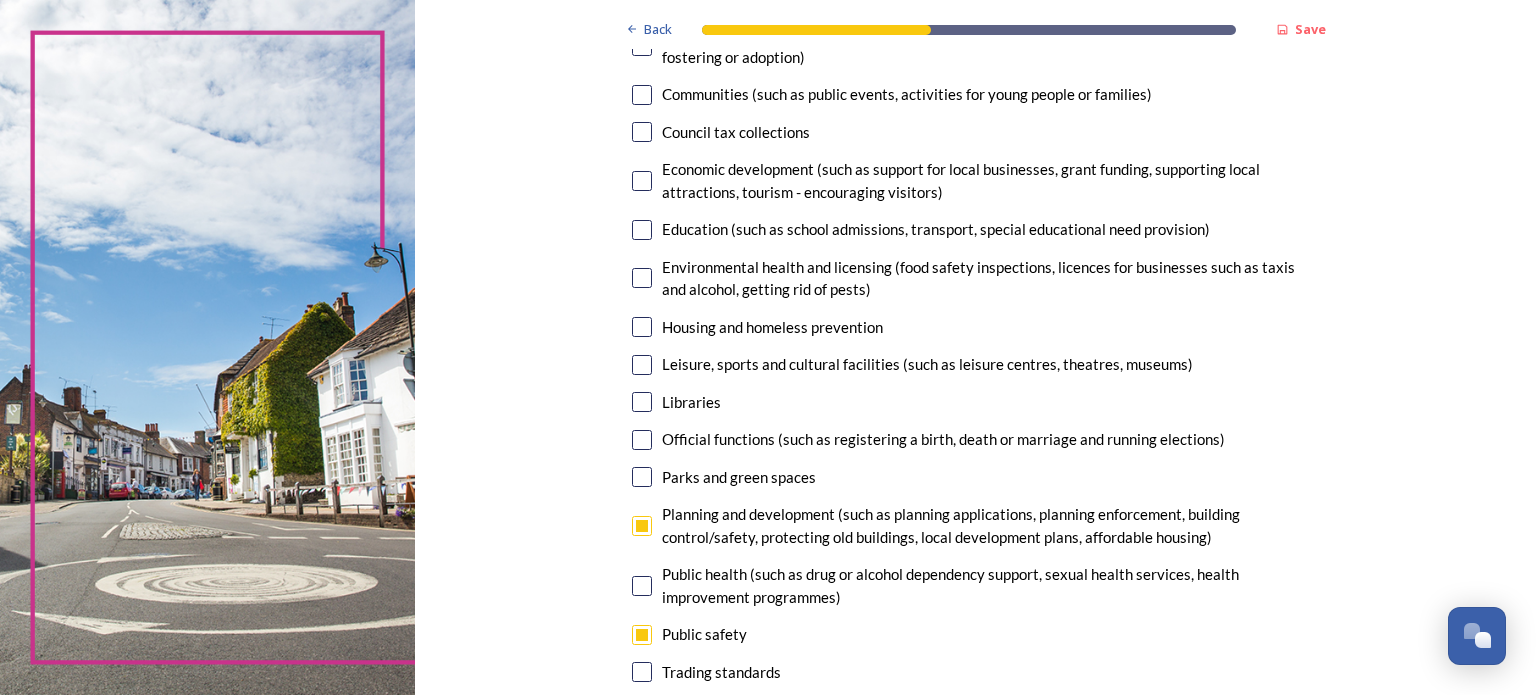 click at bounding box center (642, 440) 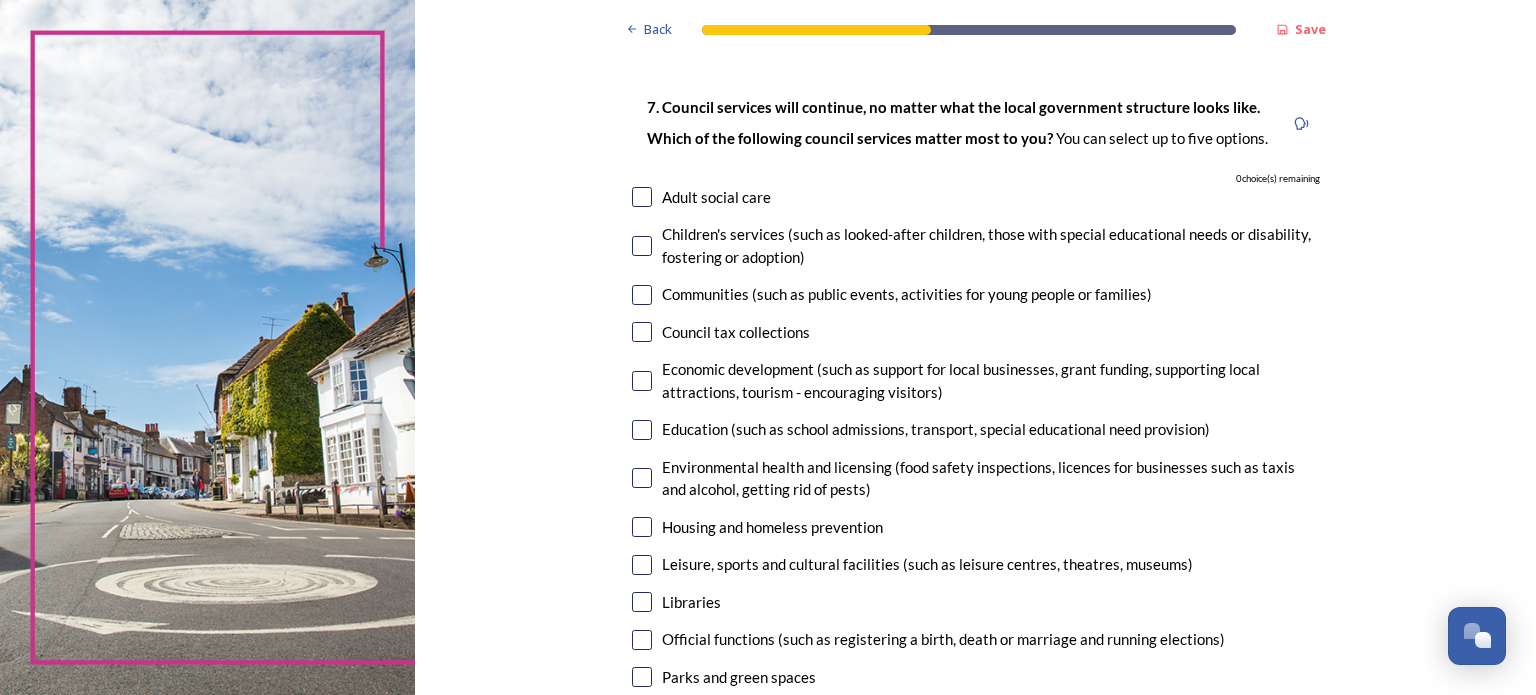 scroll, scrollTop: 200, scrollLeft: 0, axis: vertical 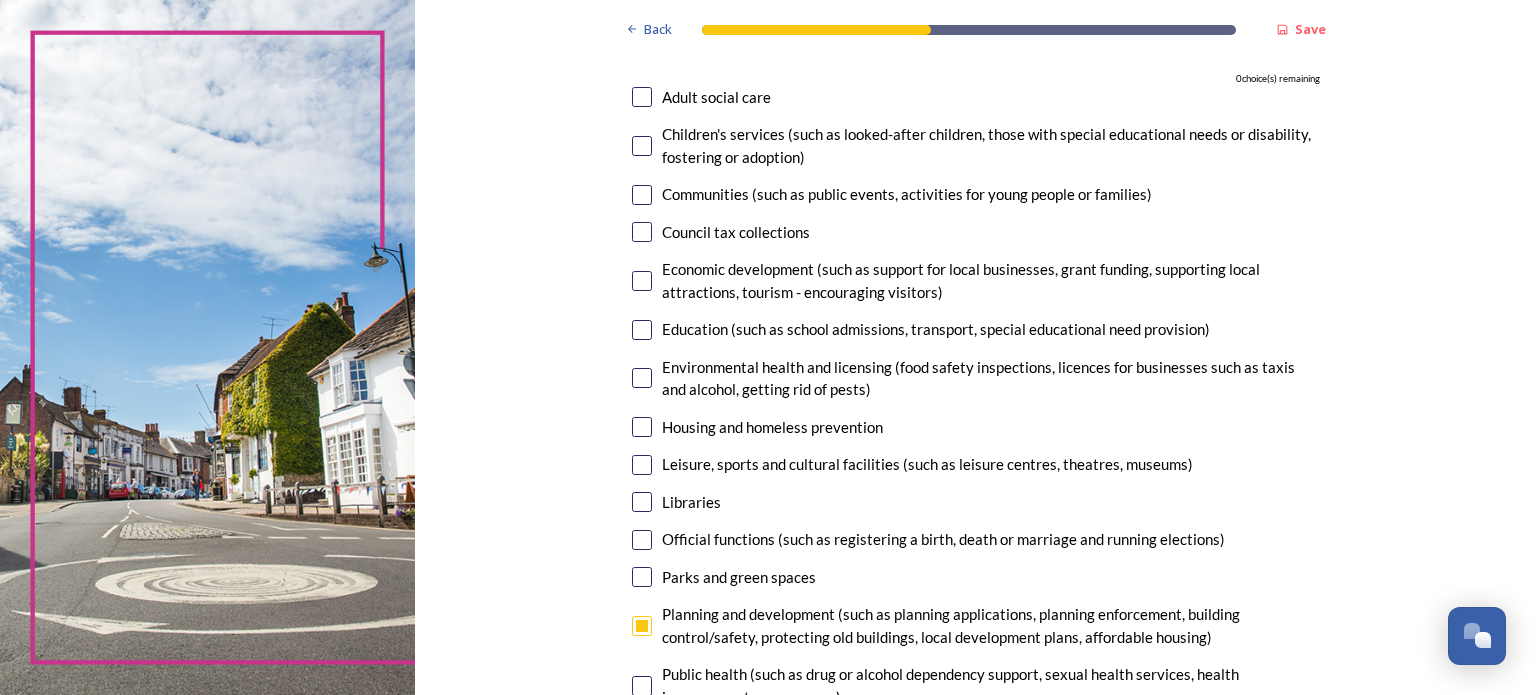 click at bounding box center (642, 281) 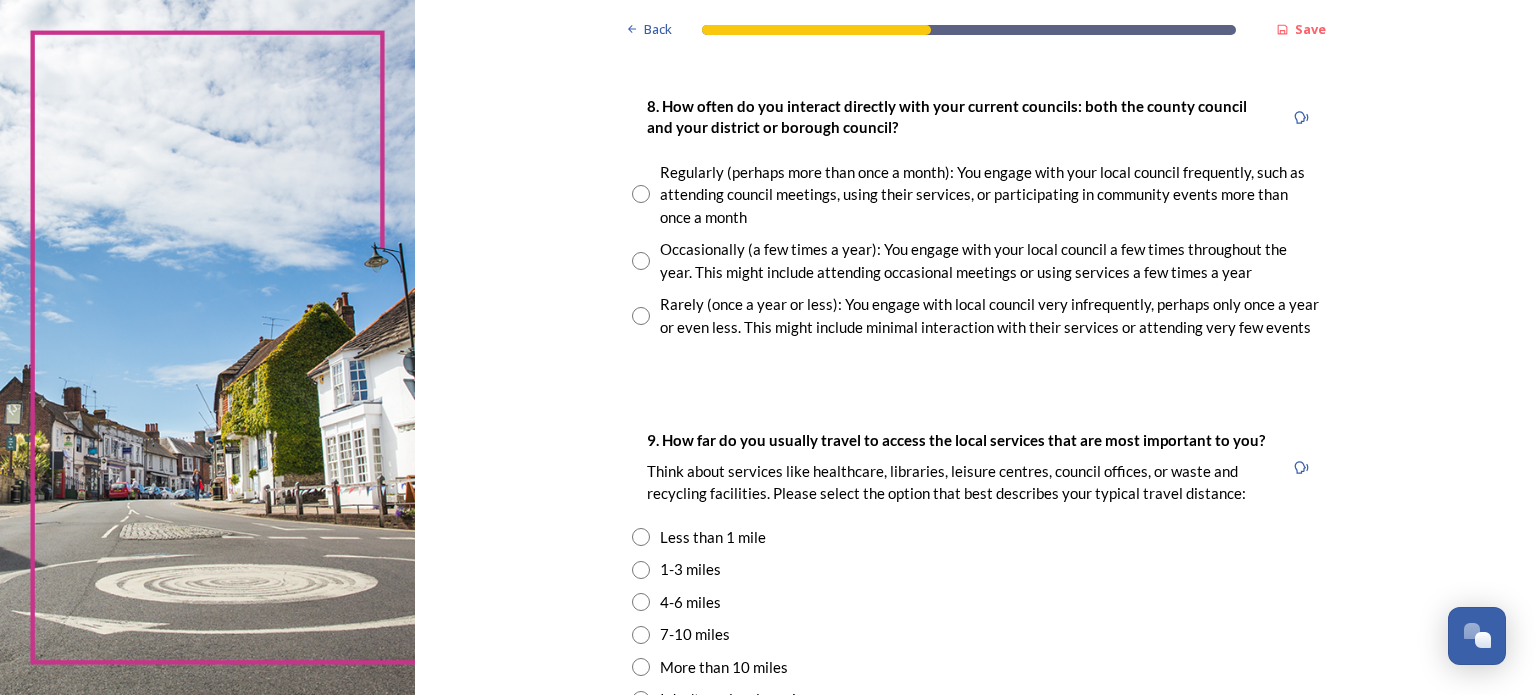 scroll, scrollTop: 1100, scrollLeft: 0, axis: vertical 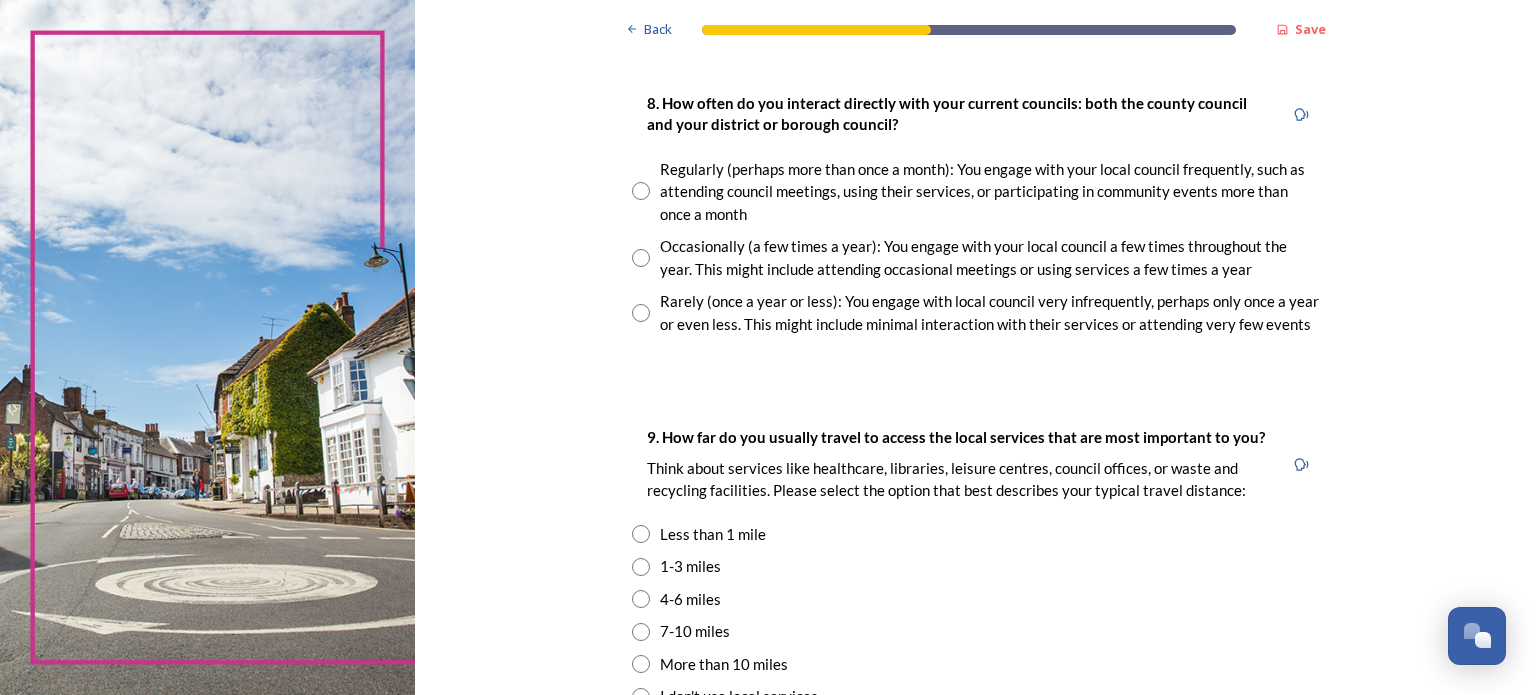 click at bounding box center (641, 191) 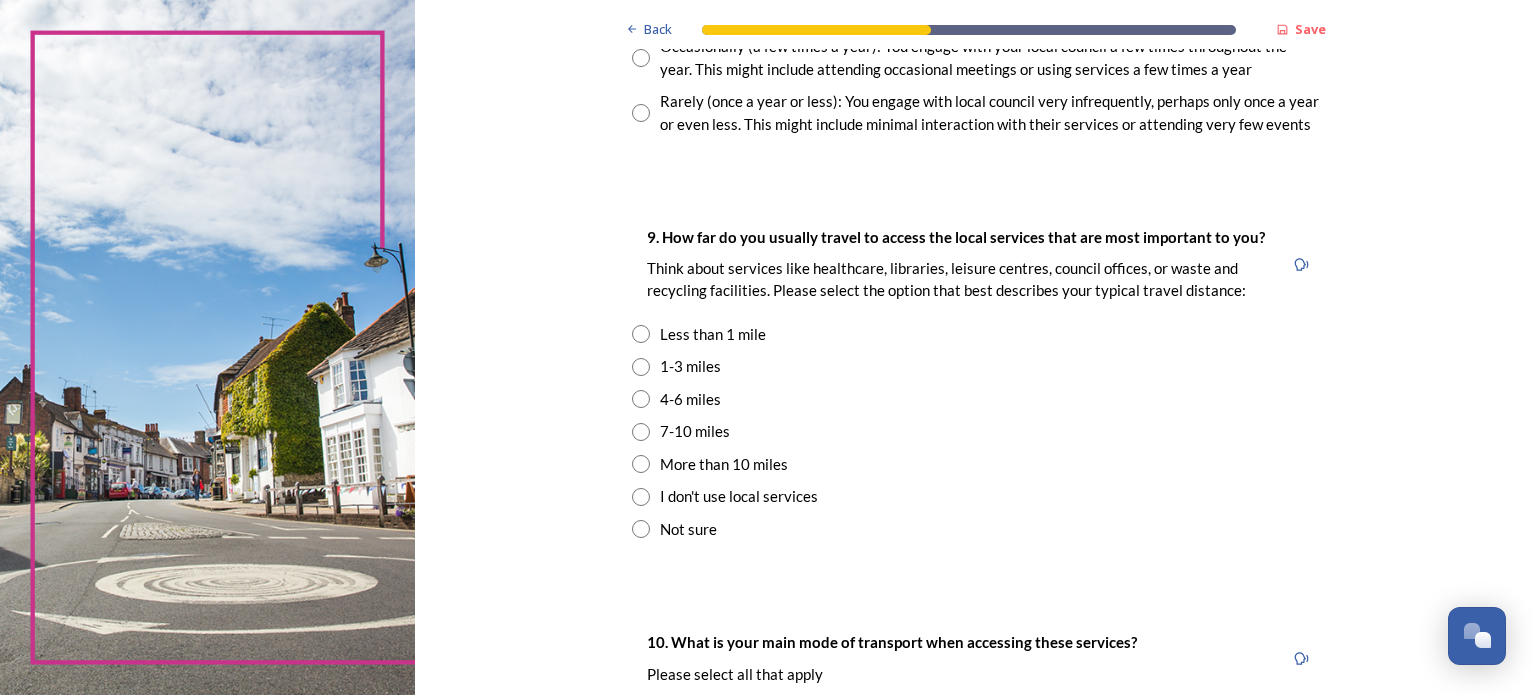 scroll, scrollTop: 1400, scrollLeft: 0, axis: vertical 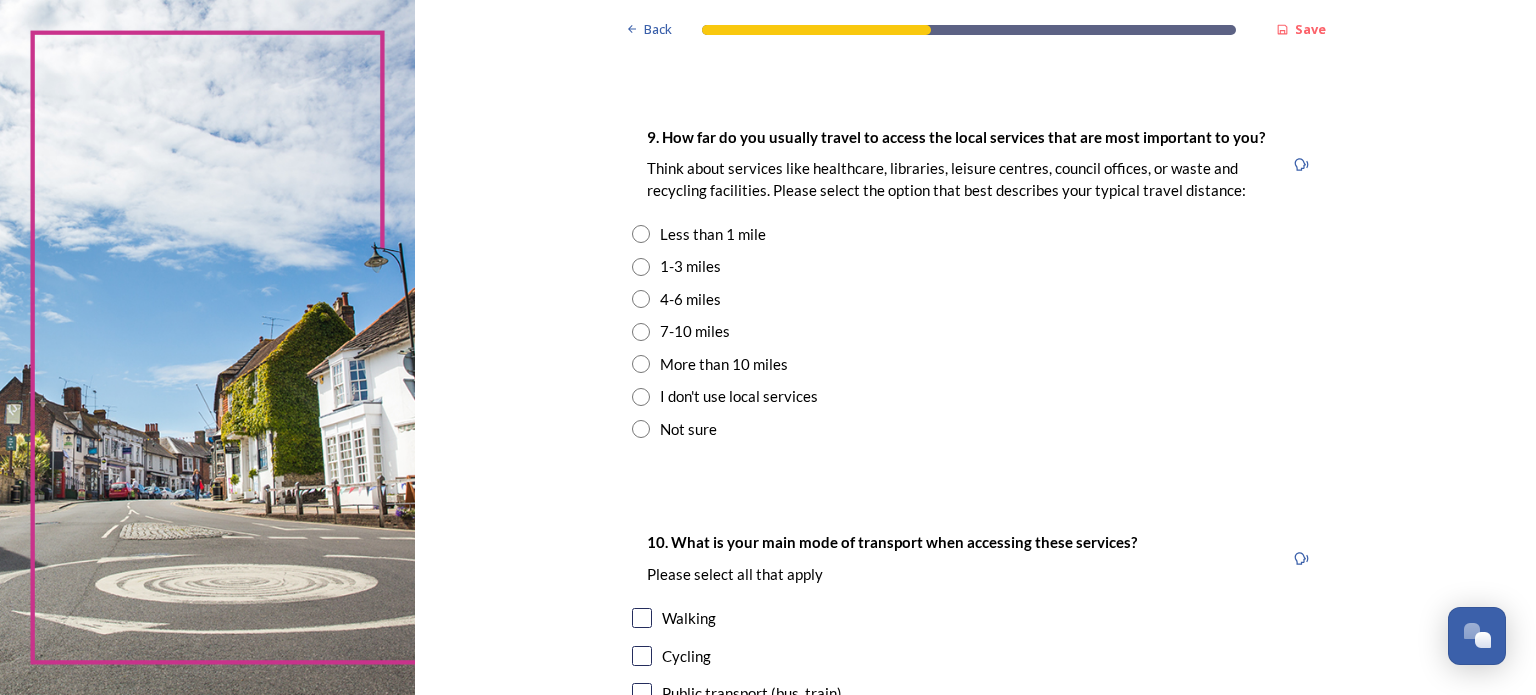 click at bounding box center (641, 234) 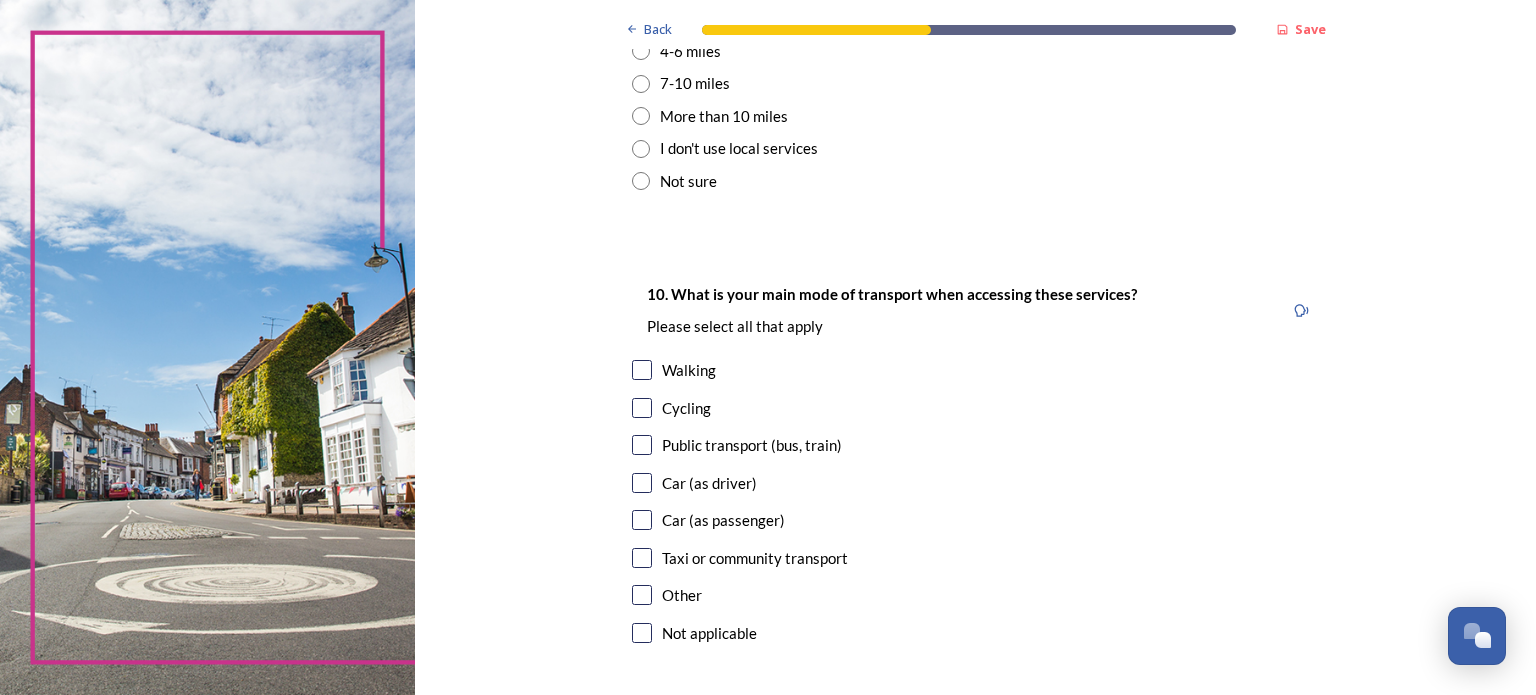 scroll, scrollTop: 1700, scrollLeft: 0, axis: vertical 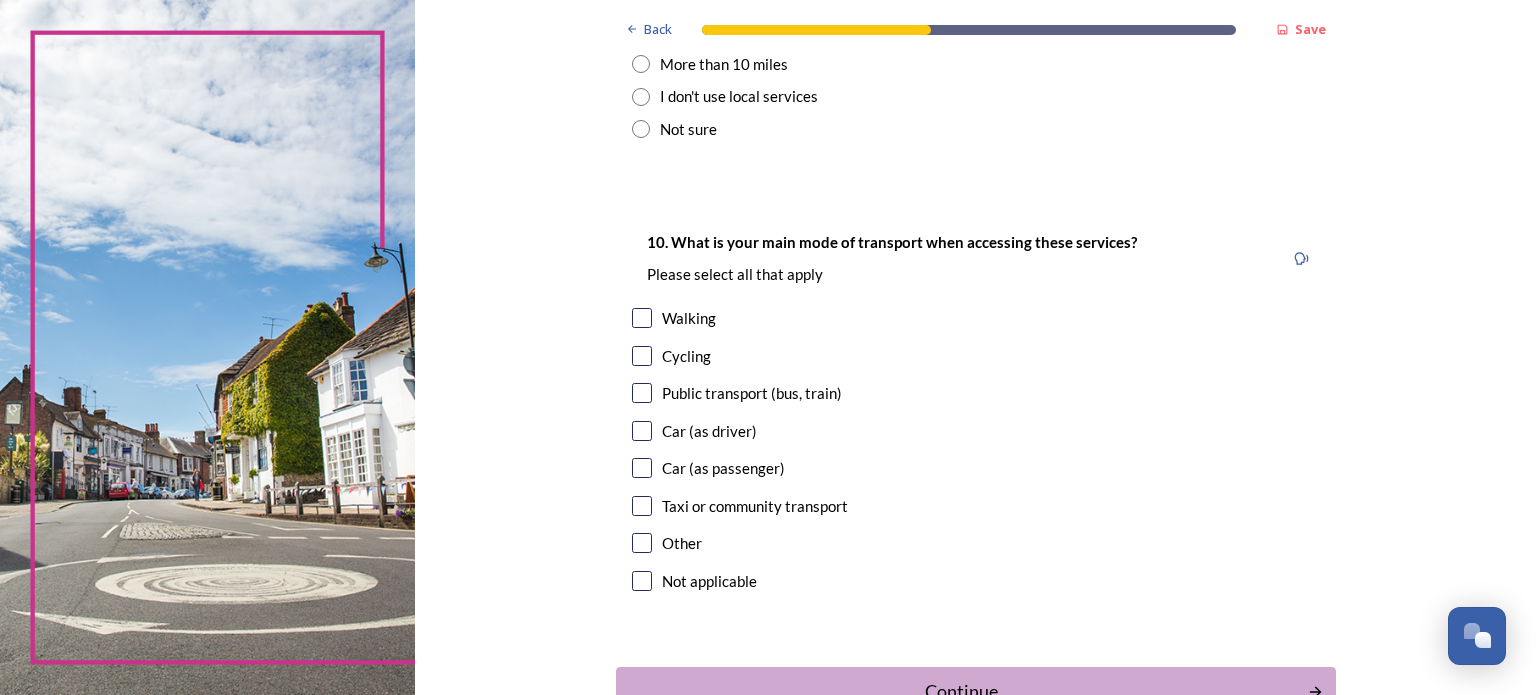 click at bounding box center (642, 318) 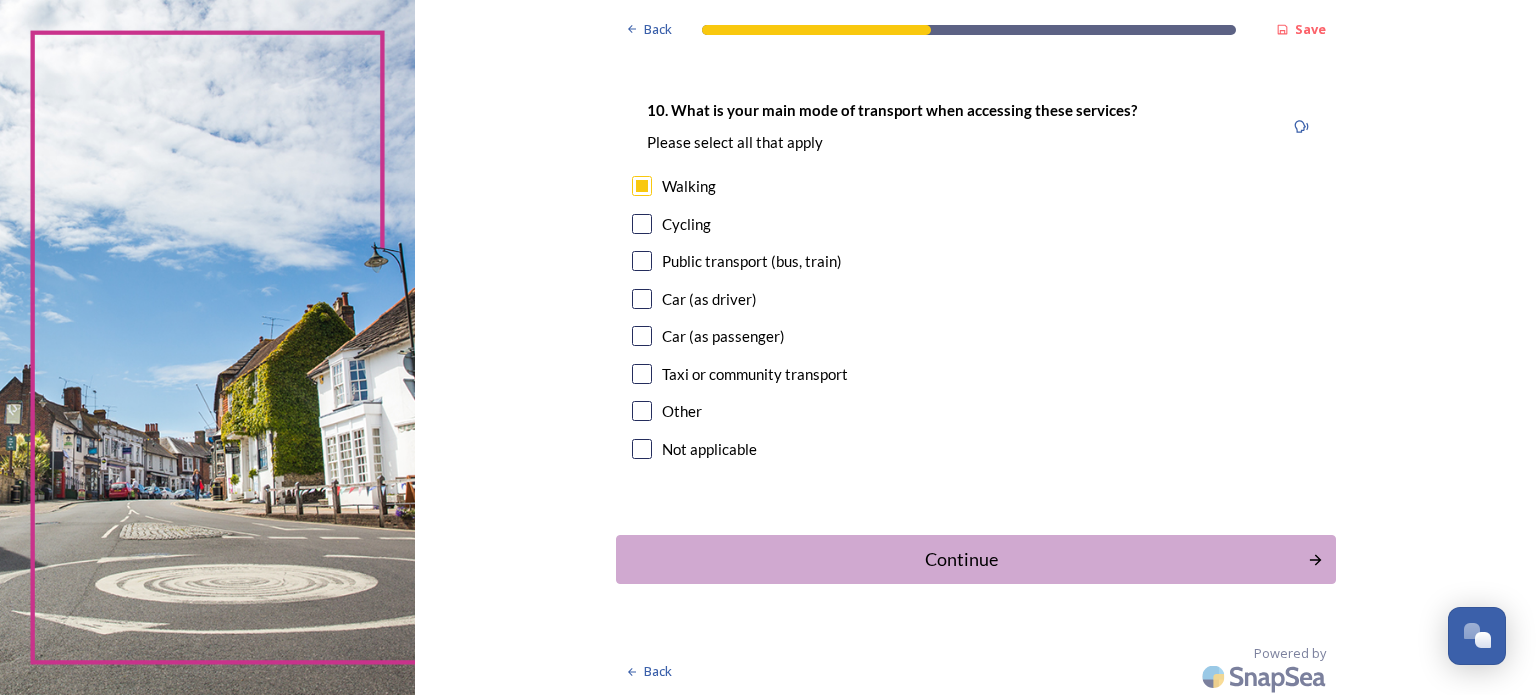 scroll, scrollTop: 1836, scrollLeft: 0, axis: vertical 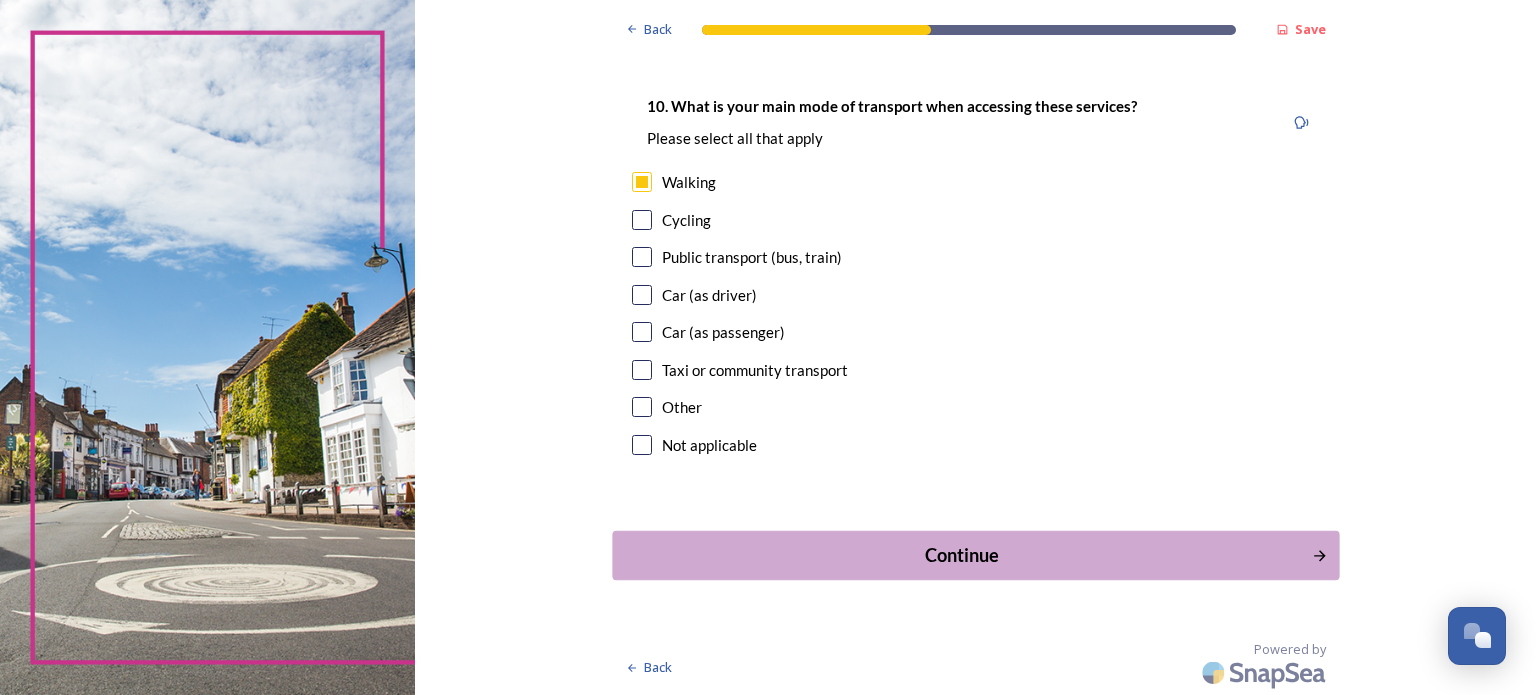 click on "Continue" at bounding box center [961, 555] 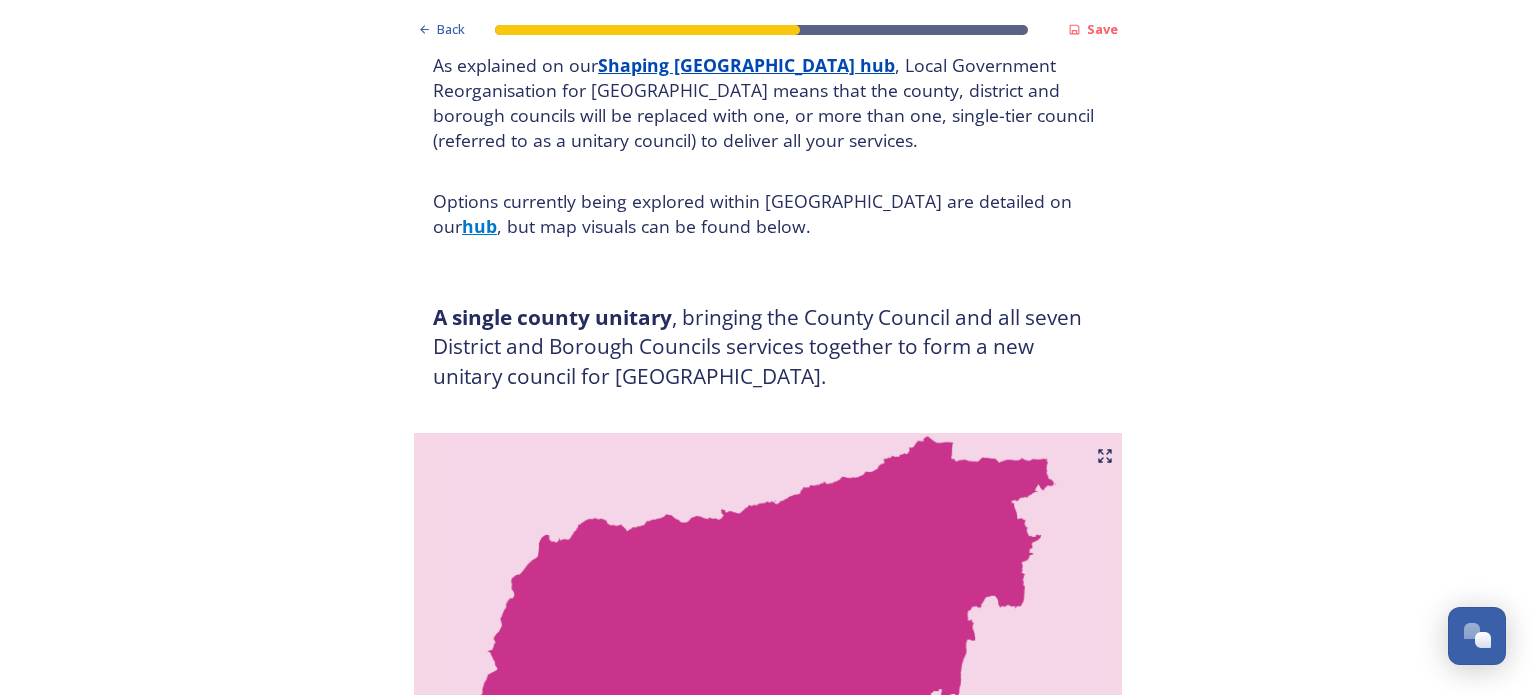 scroll, scrollTop: 0, scrollLeft: 0, axis: both 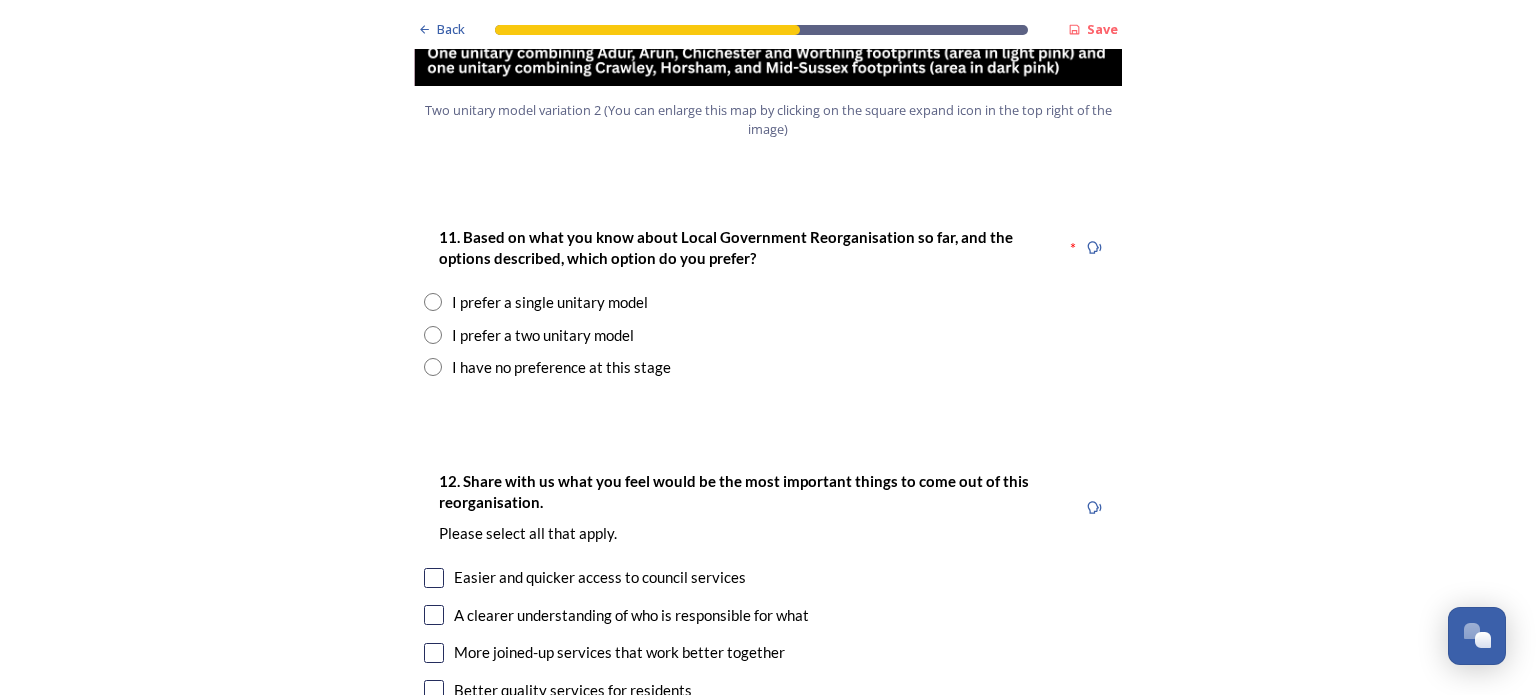 click at bounding box center [433, 367] 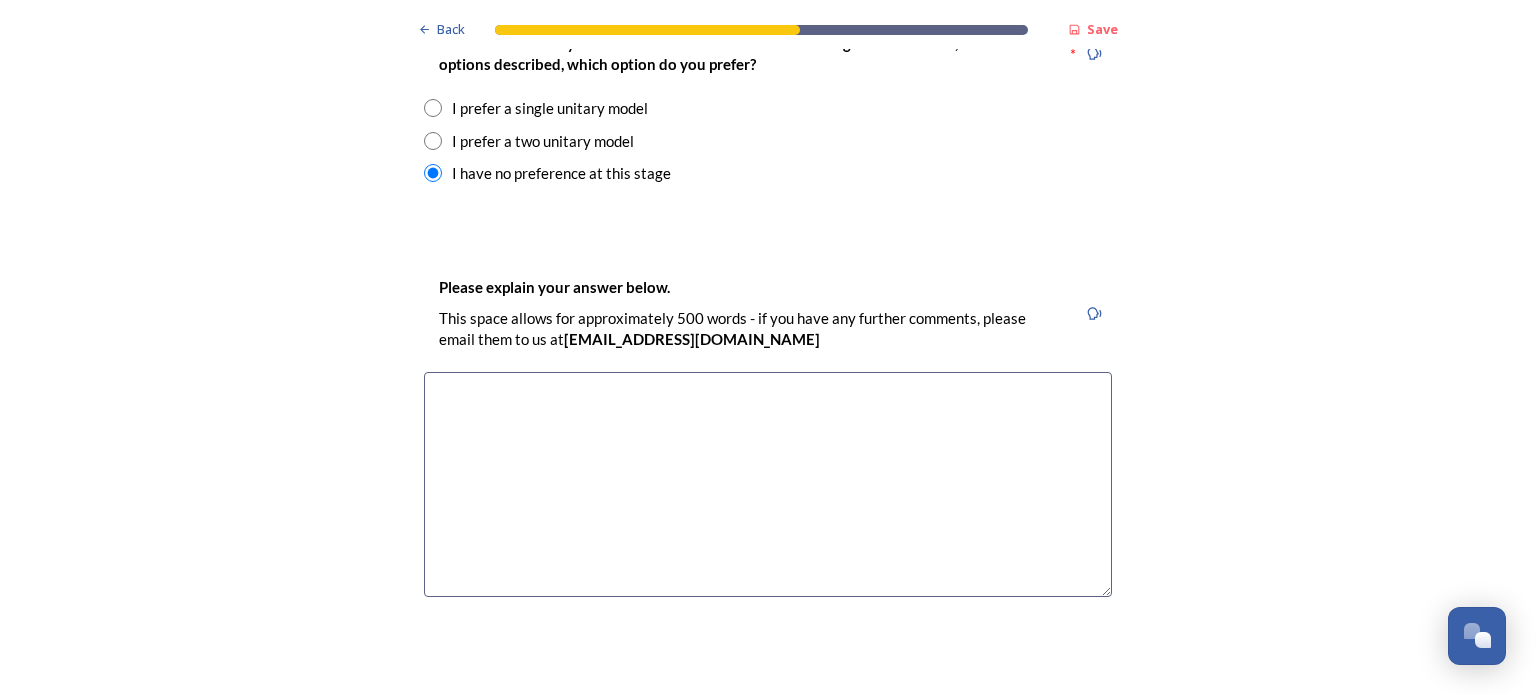 scroll, scrollTop: 2773, scrollLeft: 0, axis: vertical 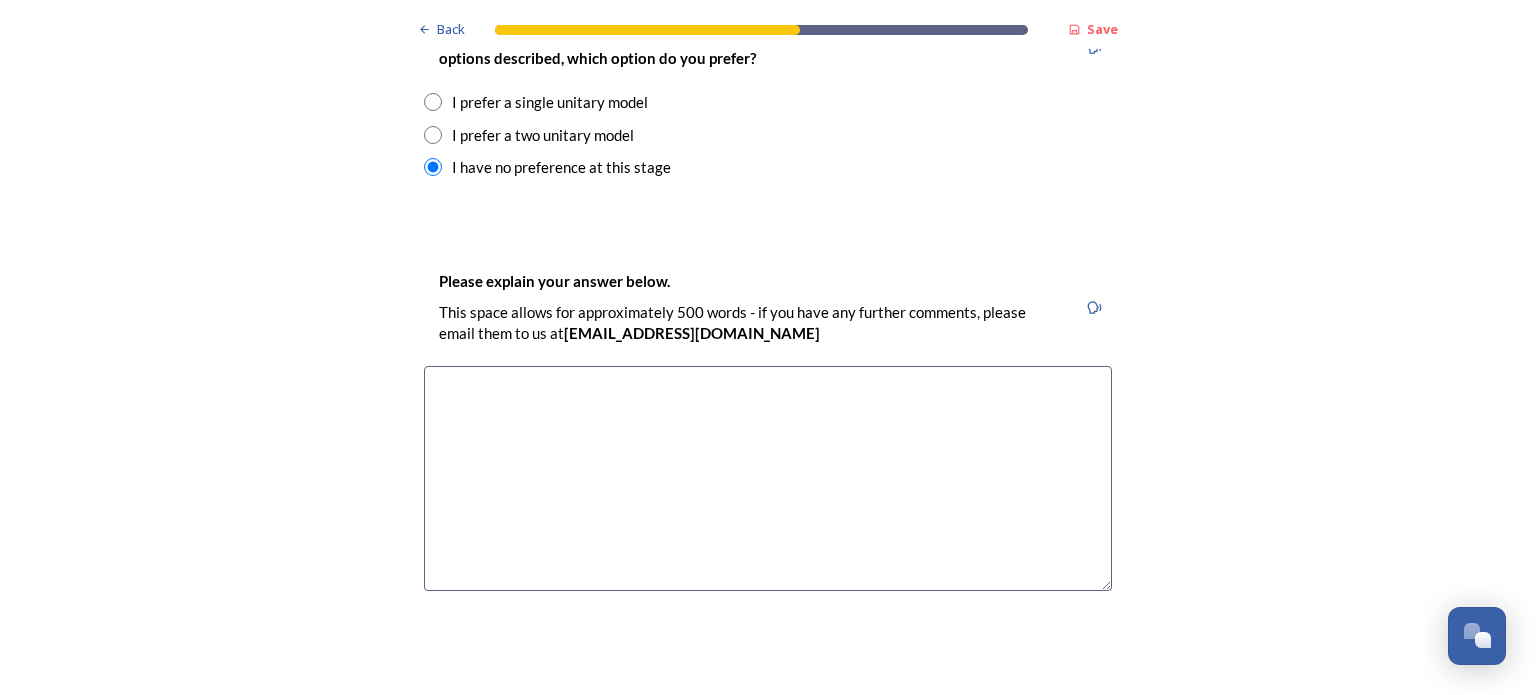 click at bounding box center [768, 478] 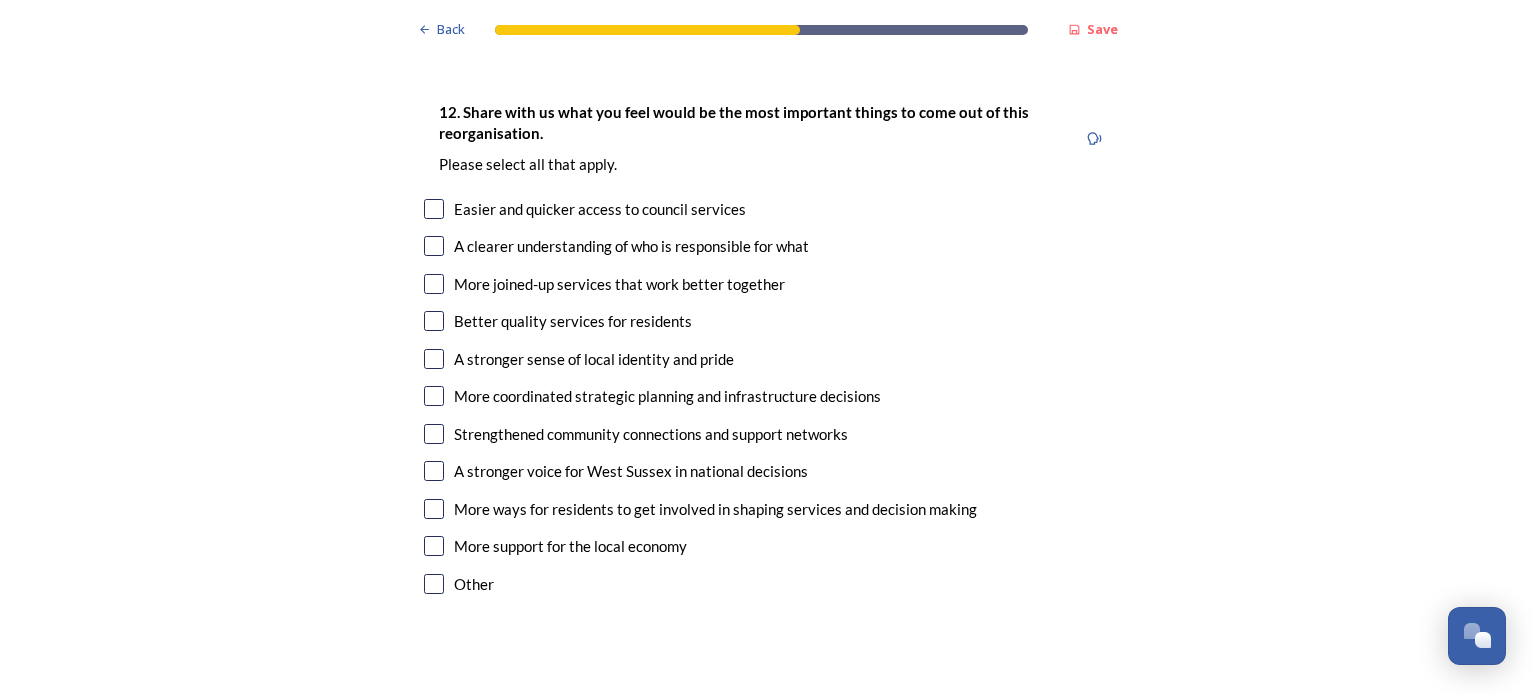 scroll, scrollTop: 3273, scrollLeft: 0, axis: vertical 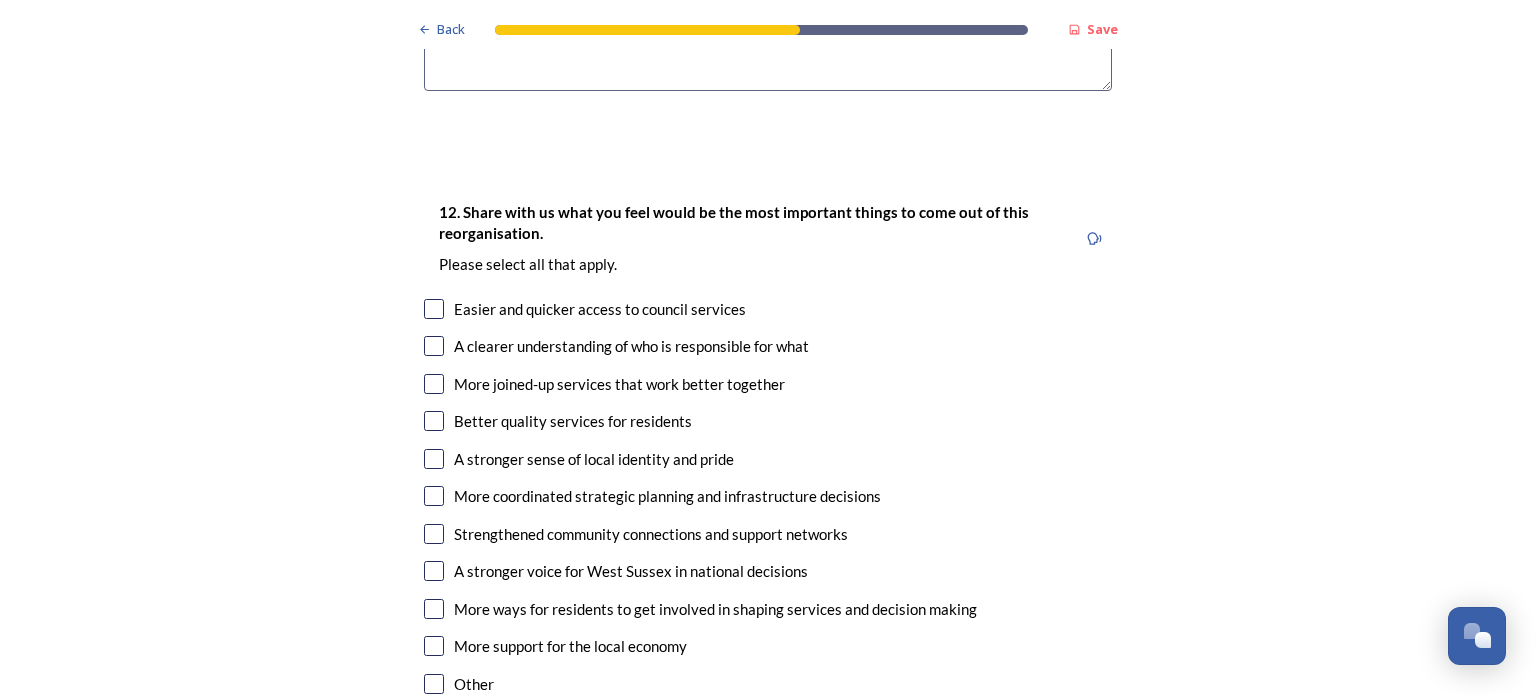 type on "You have not given 'no change' as an option.
I am worried that one or two unitary authorities will not deliver a better service than currently." 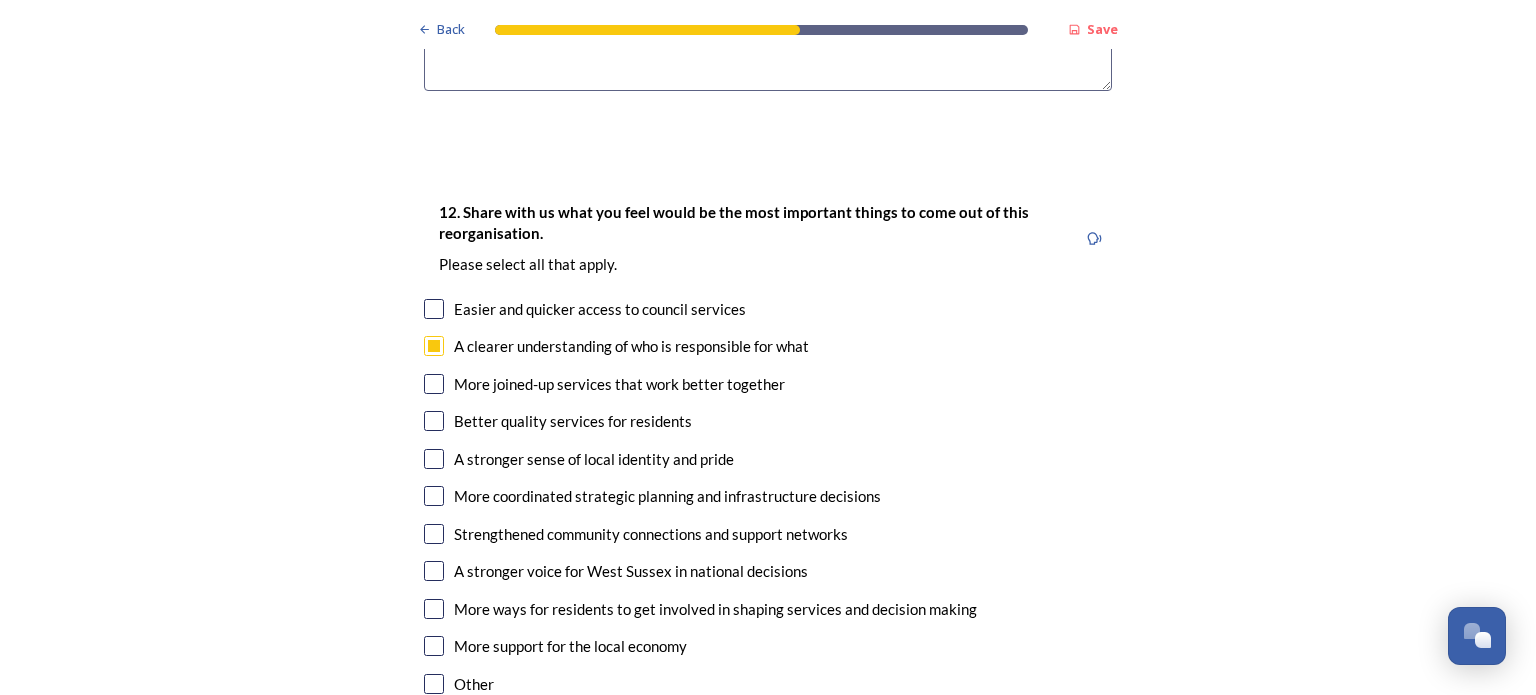 click at bounding box center (434, 309) 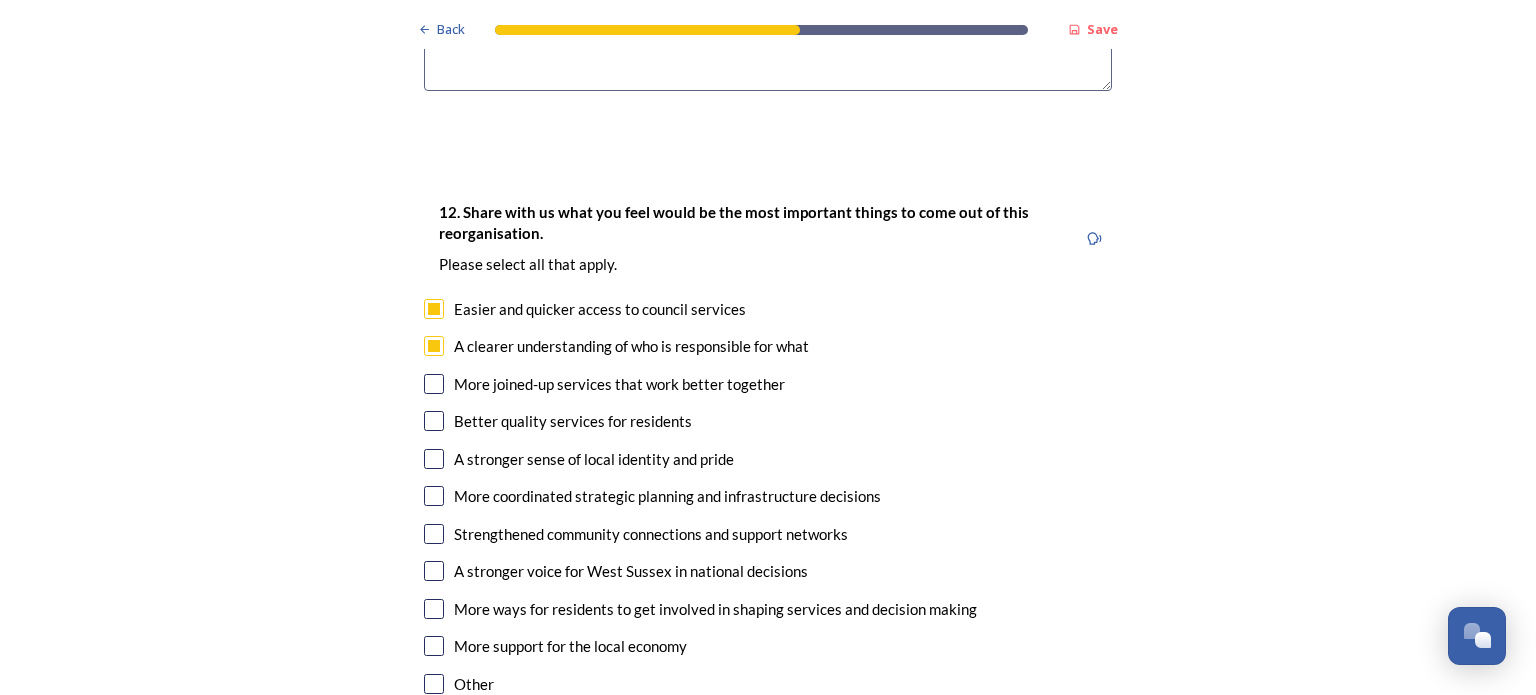 click at bounding box center (434, 384) 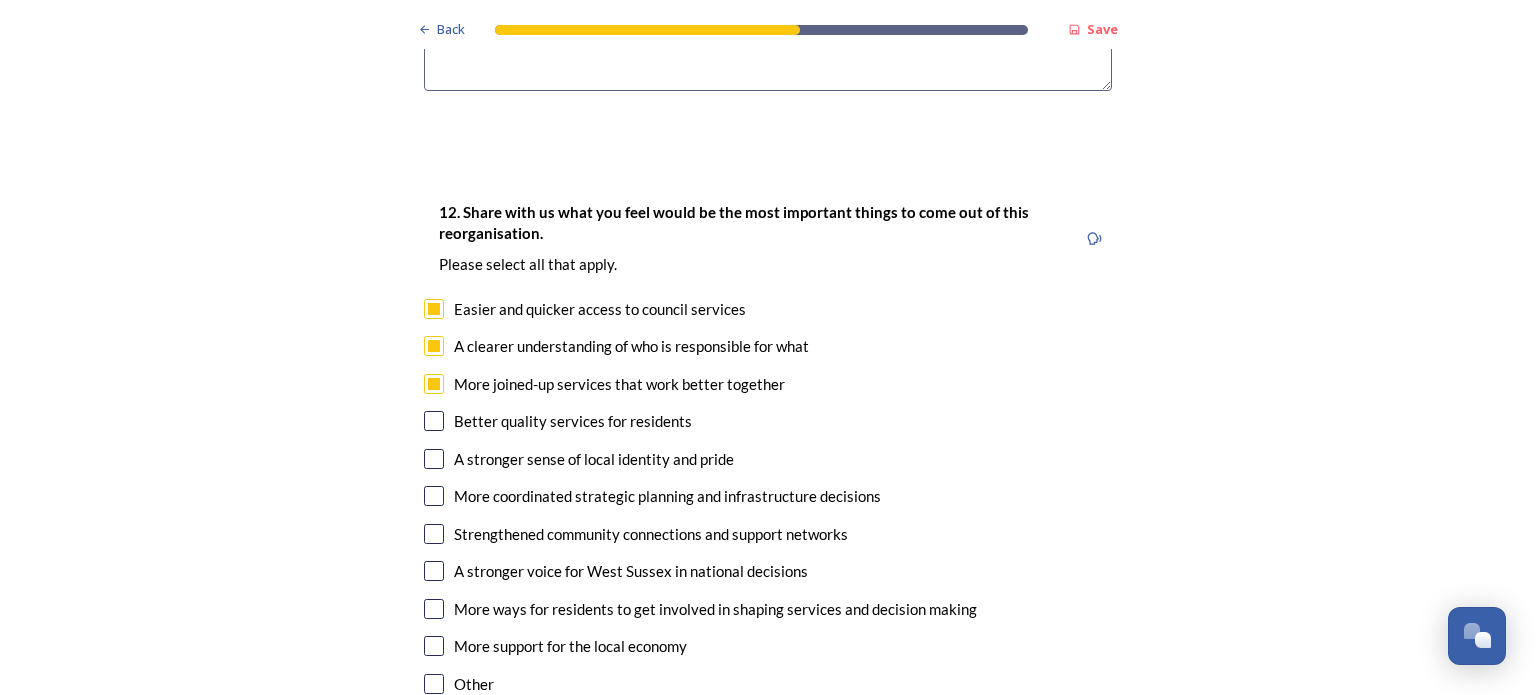 click at bounding box center [434, 421] 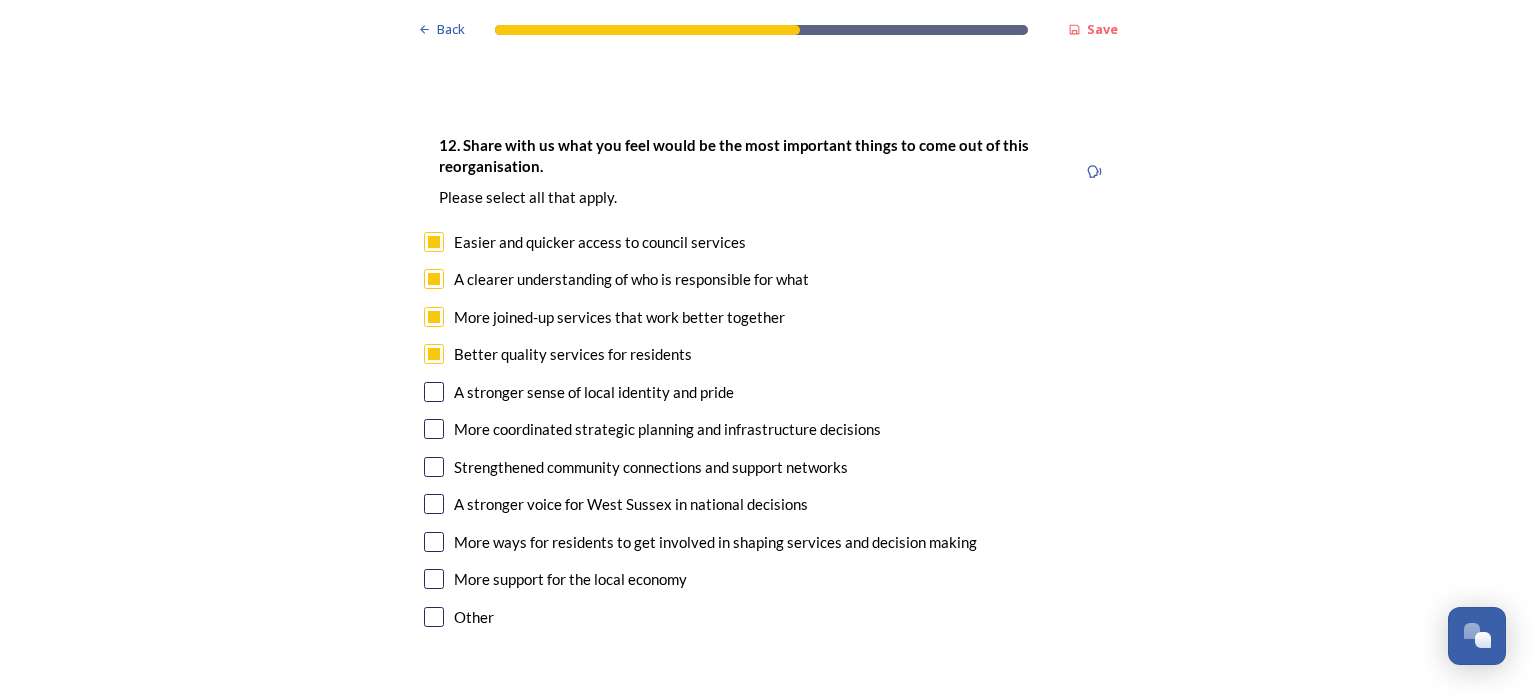 scroll, scrollTop: 3373, scrollLeft: 0, axis: vertical 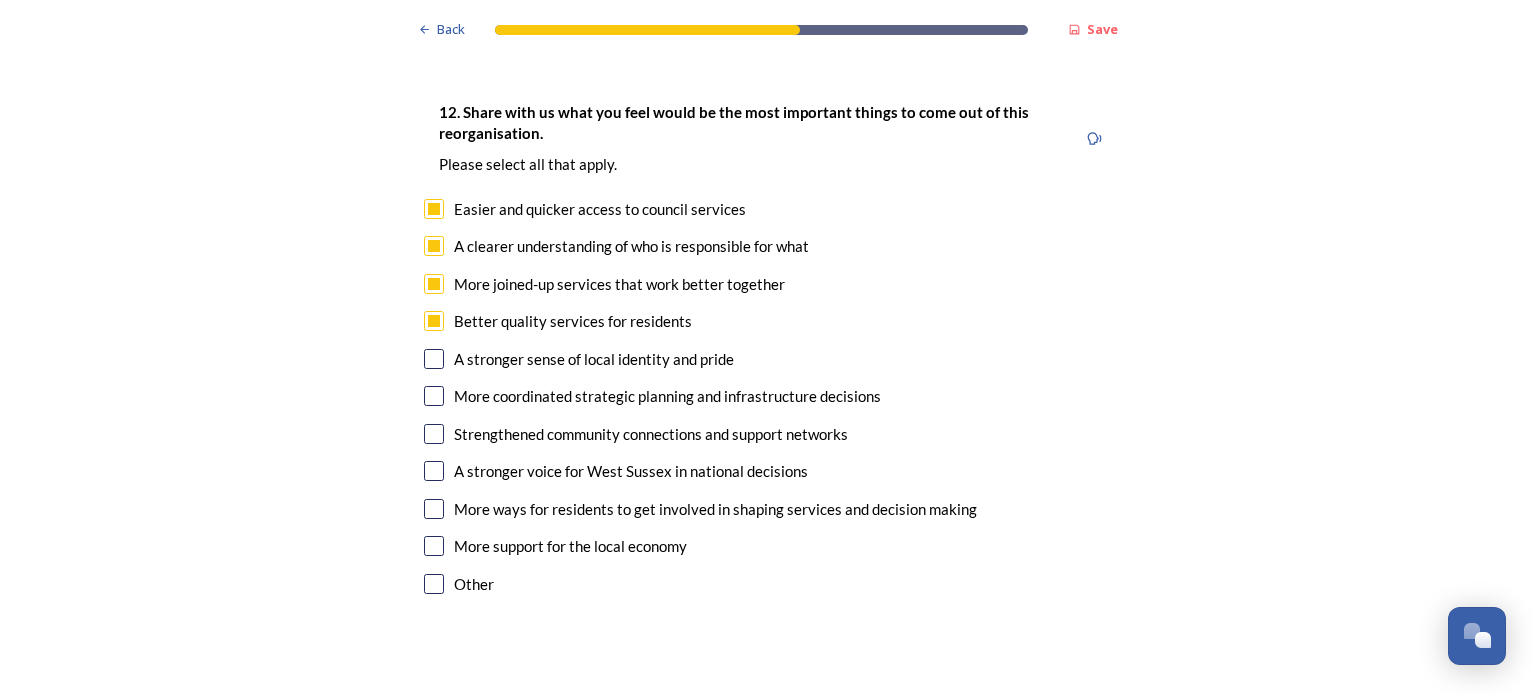 click at bounding box center (434, 396) 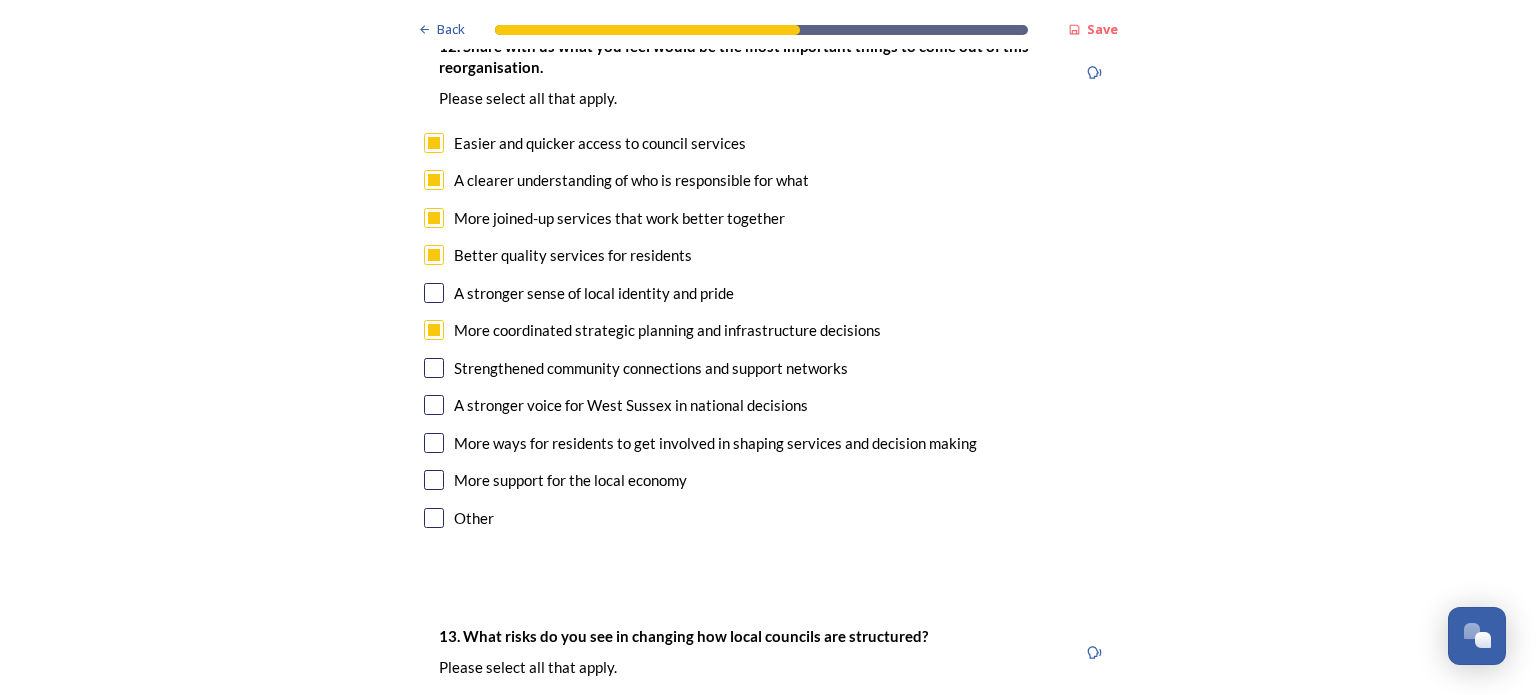 scroll, scrollTop: 3473, scrollLeft: 0, axis: vertical 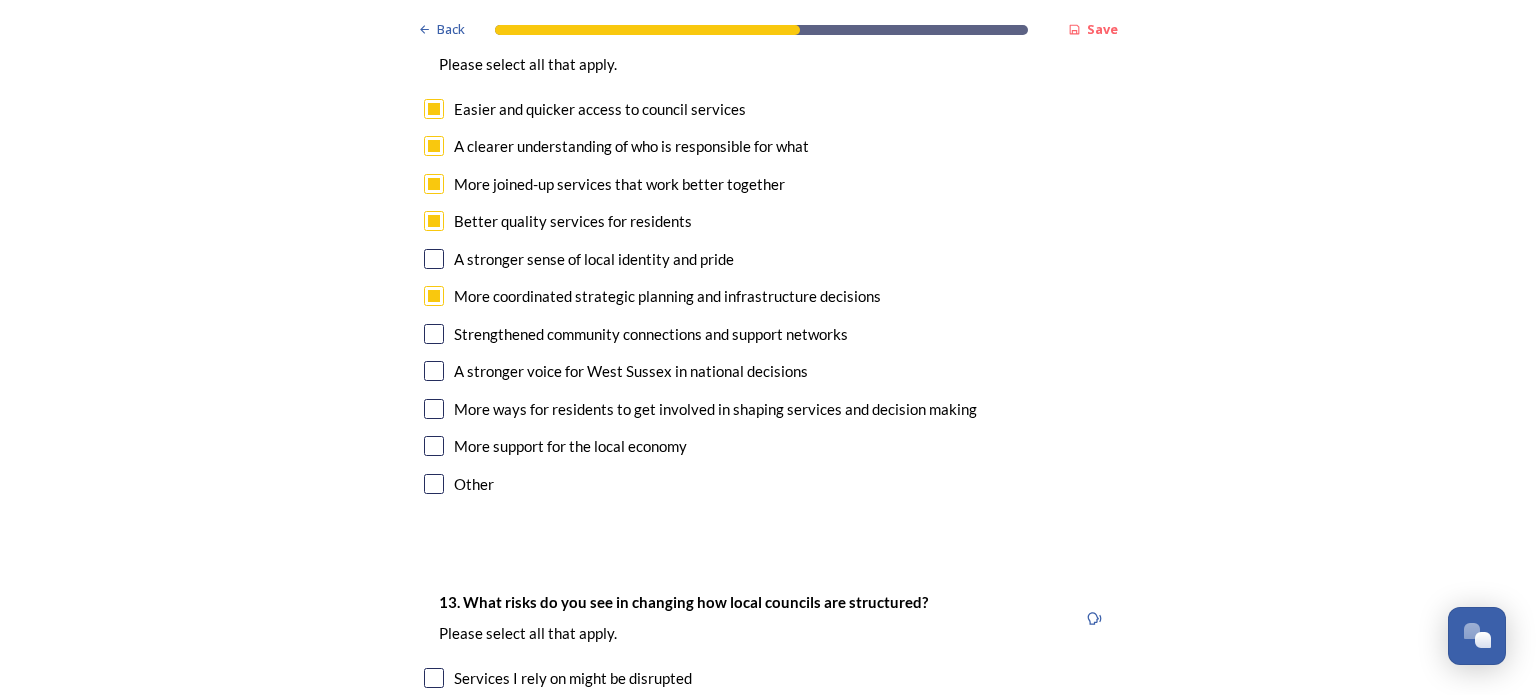 click at bounding box center (434, 371) 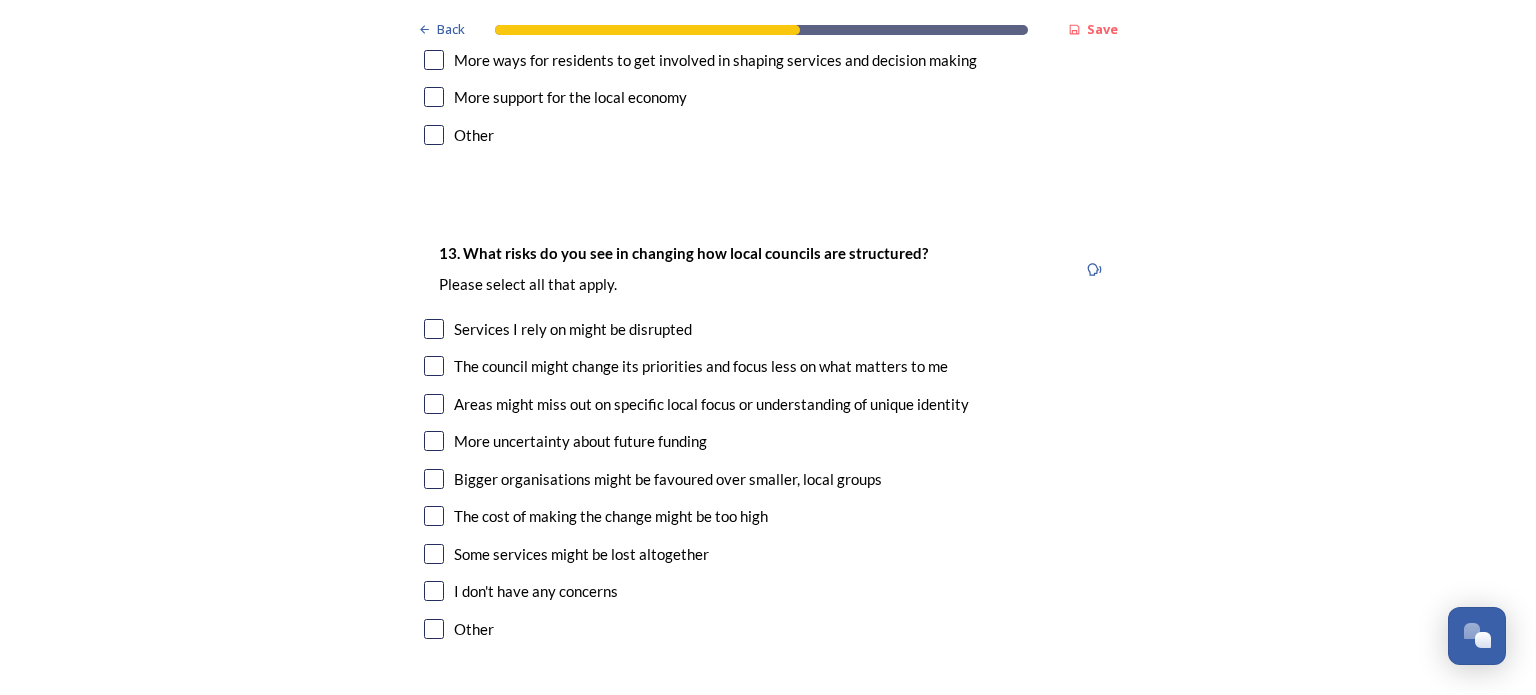 scroll, scrollTop: 3873, scrollLeft: 0, axis: vertical 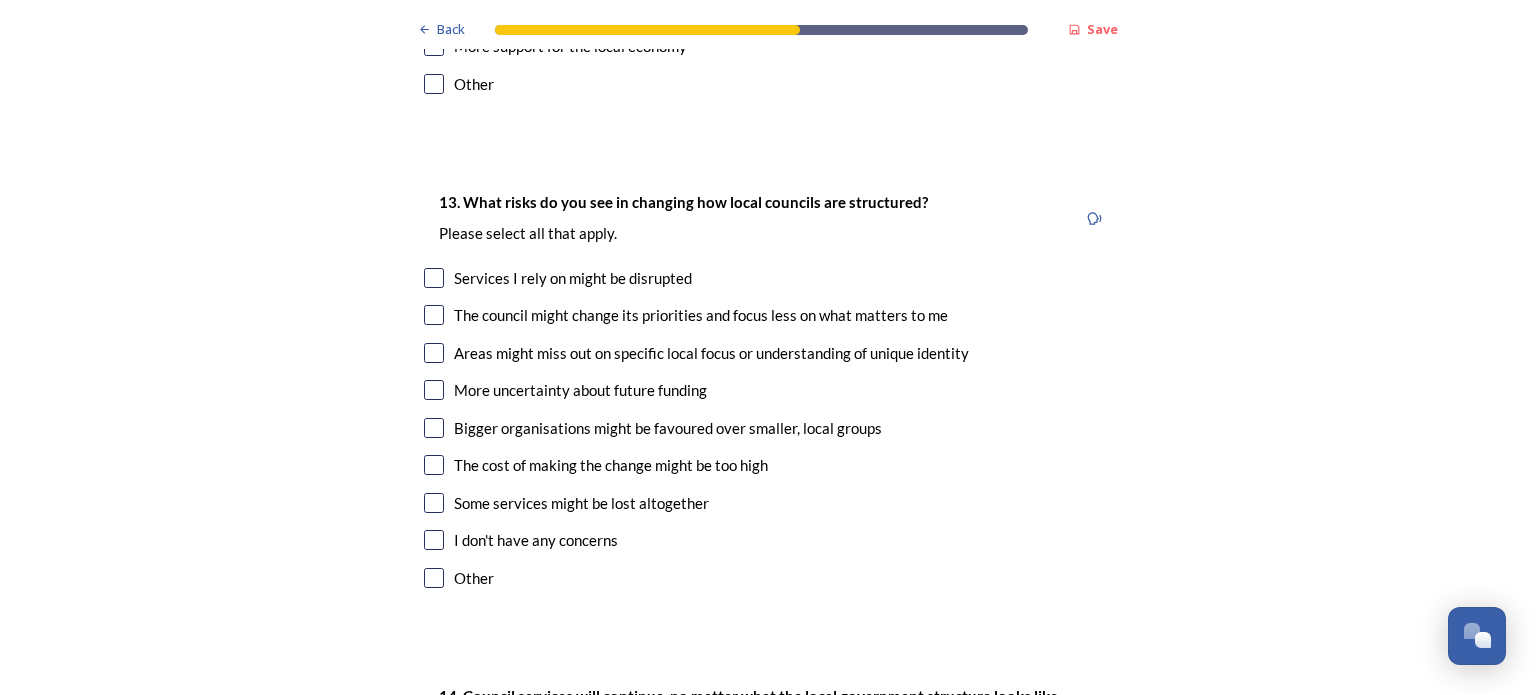 click at bounding box center (434, 315) 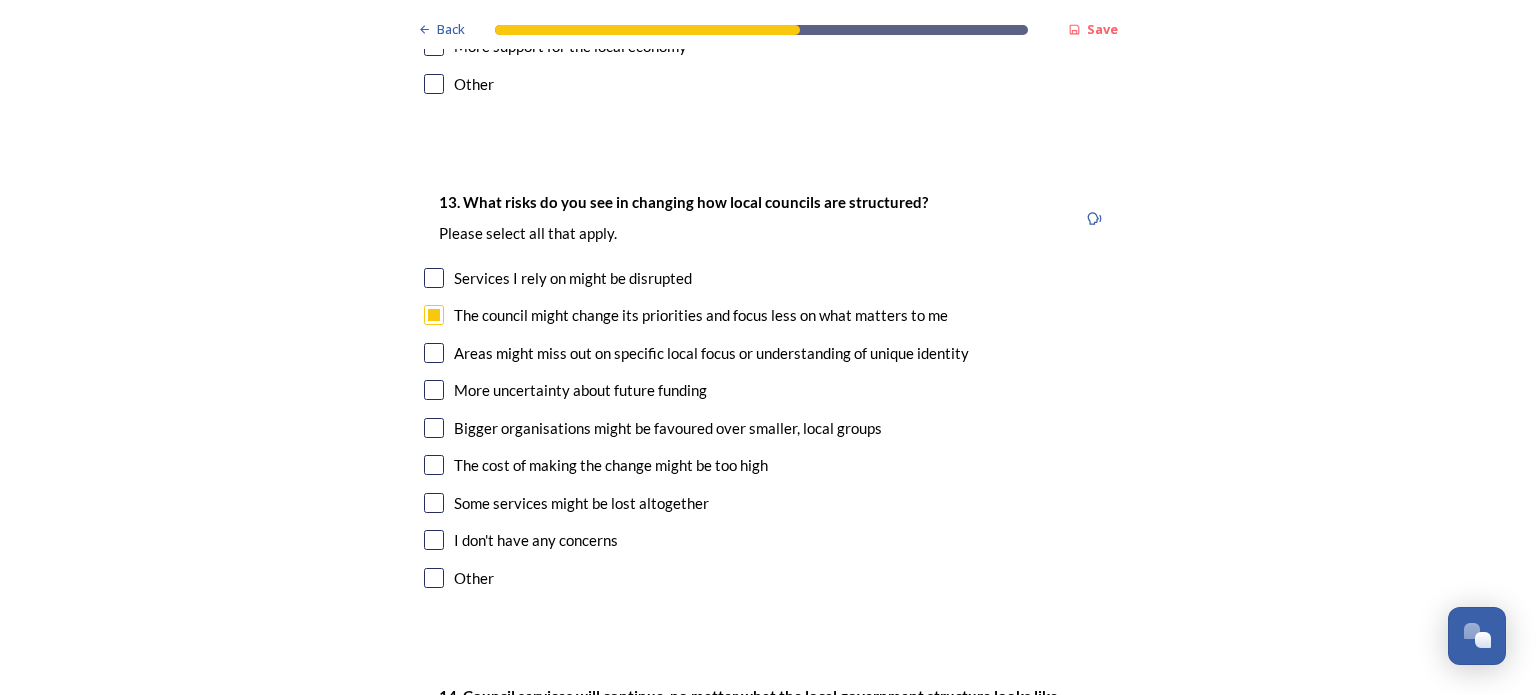 click at bounding box center [434, 353] 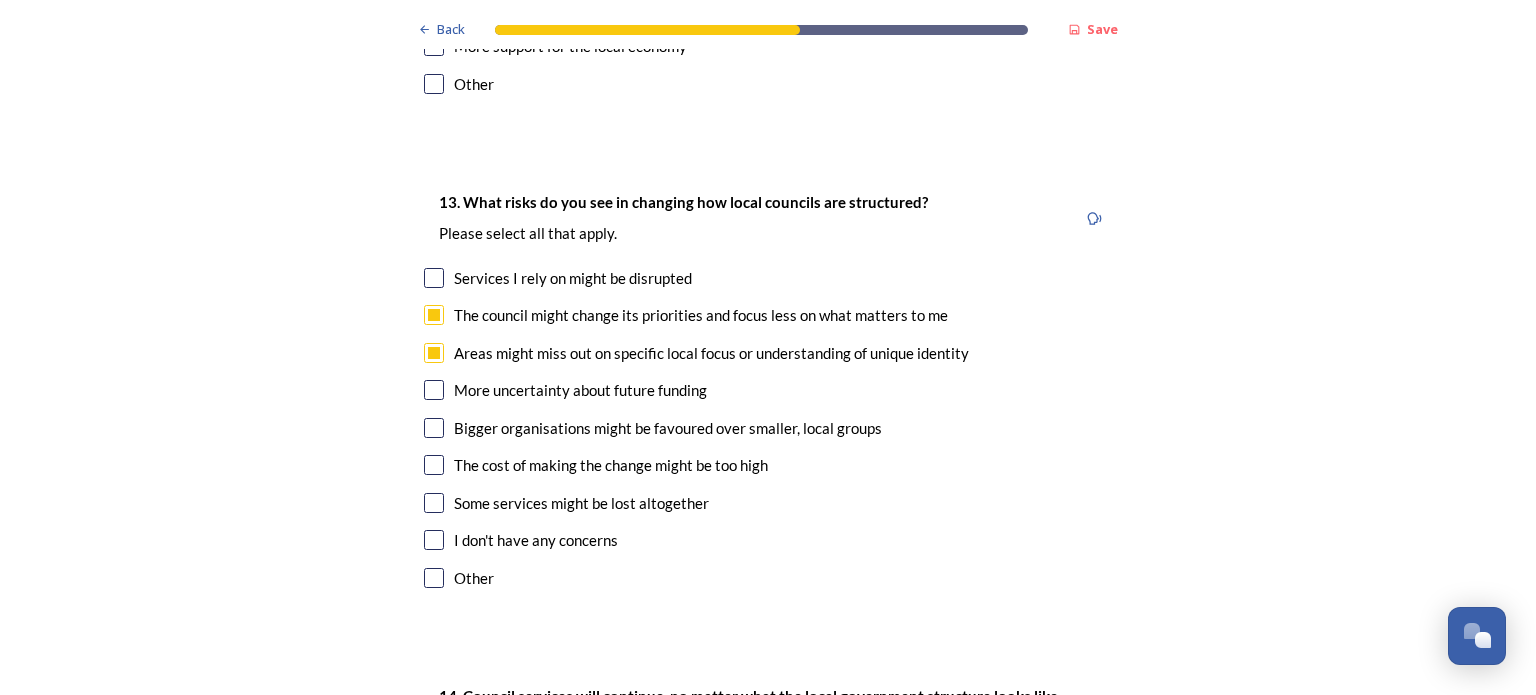 click at bounding box center [434, 390] 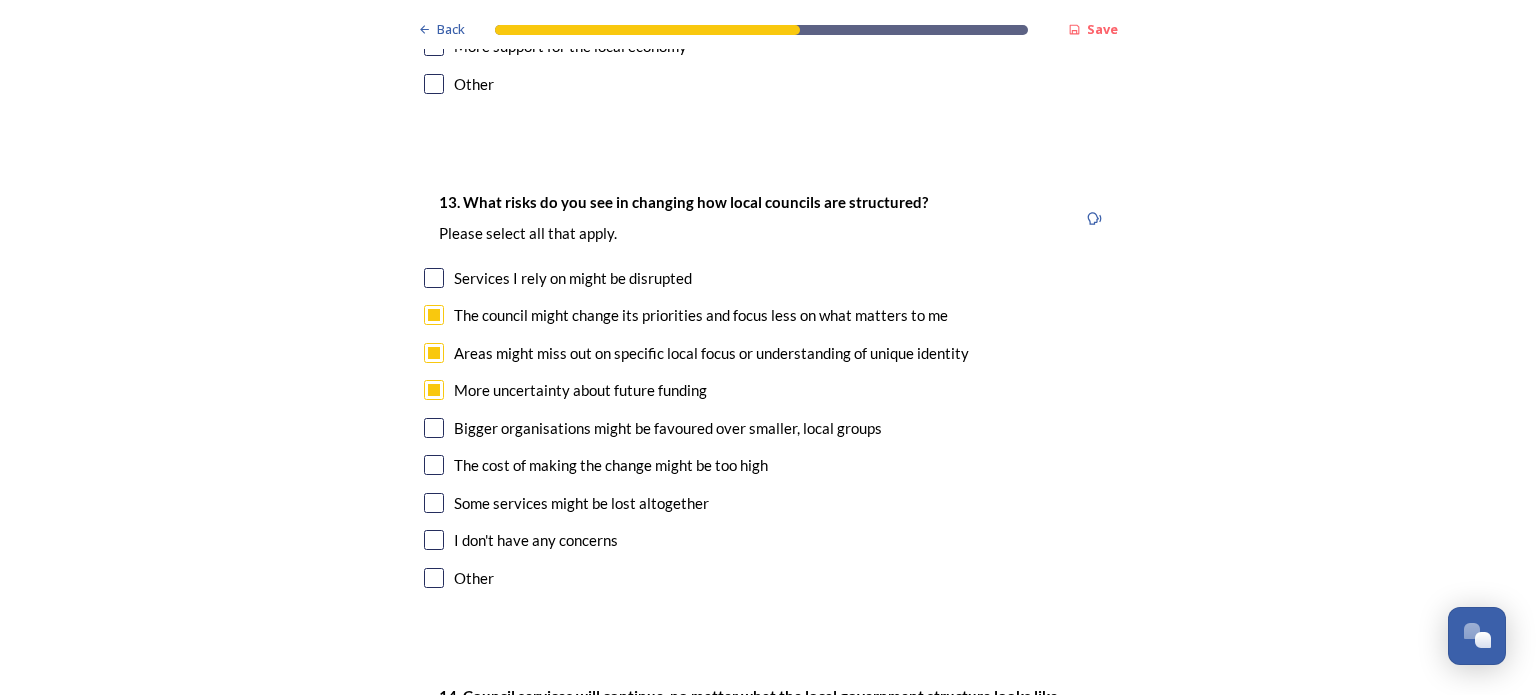 click at bounding box center [434, 428] 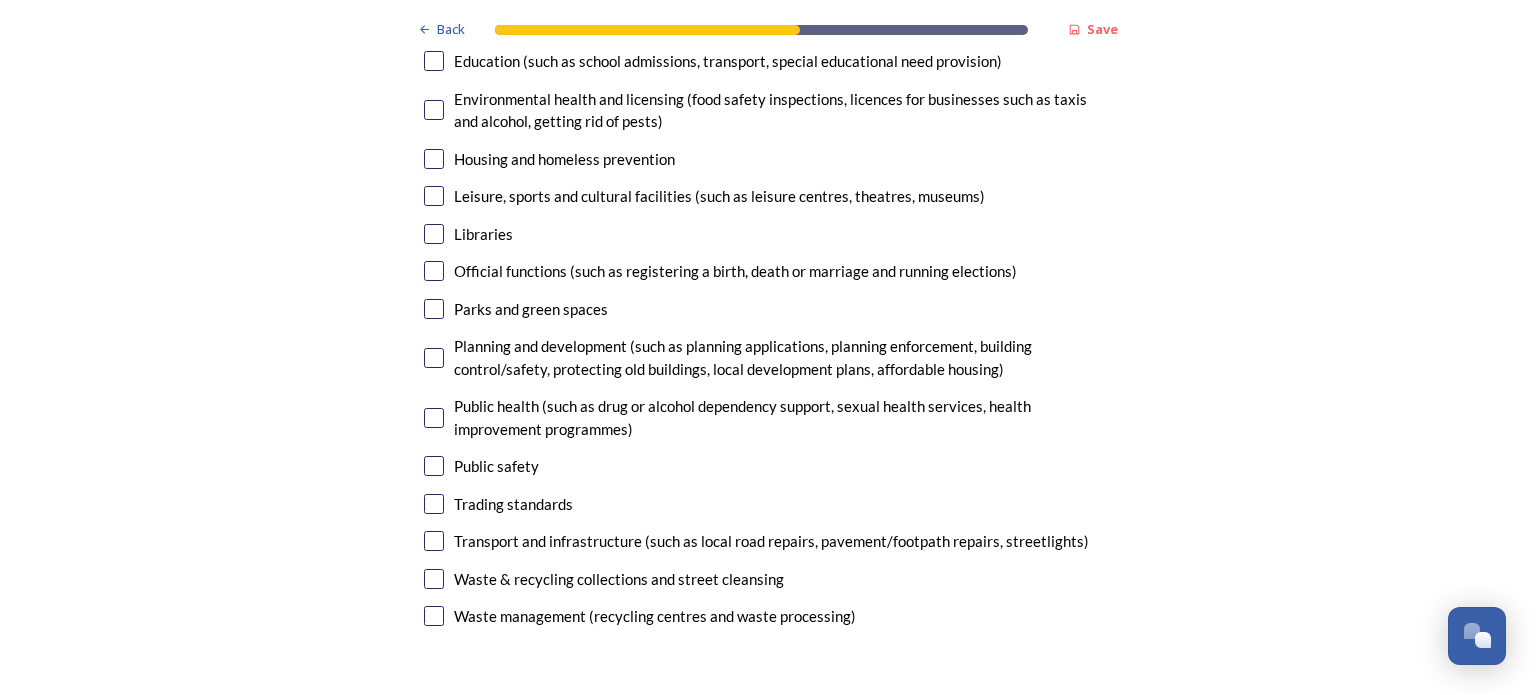scroll, scrollTop: 4973, scrollLeft: 0, axis: vertical 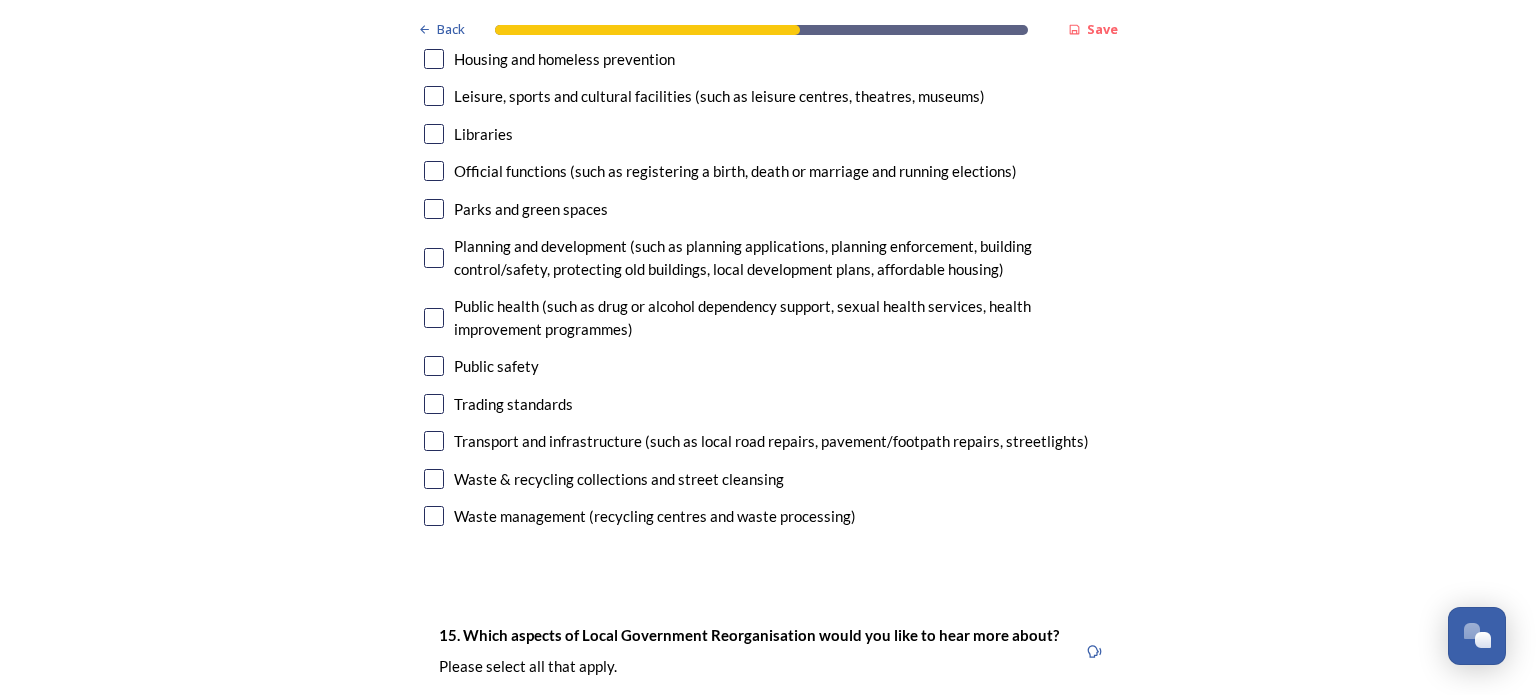 click at bounding box center (434, 258) 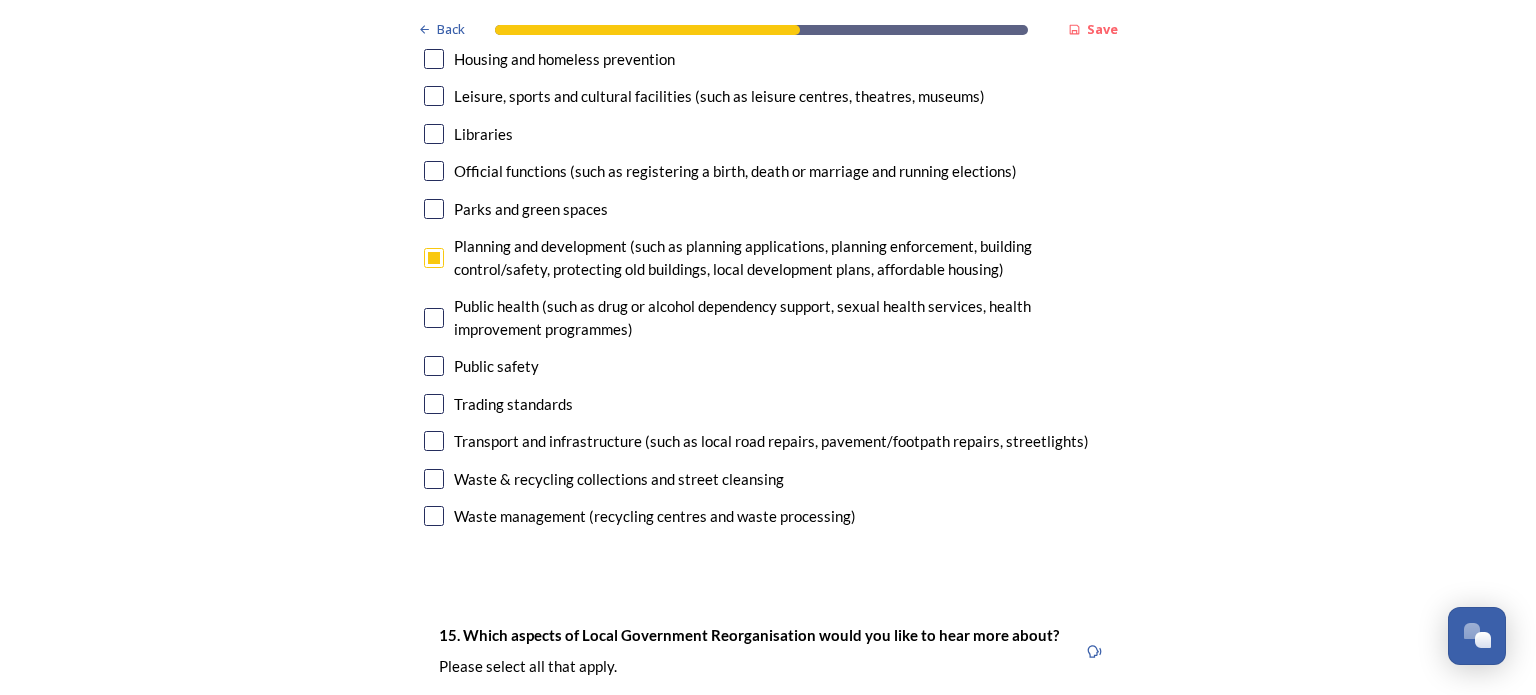 click at bounding box center [434, 441] 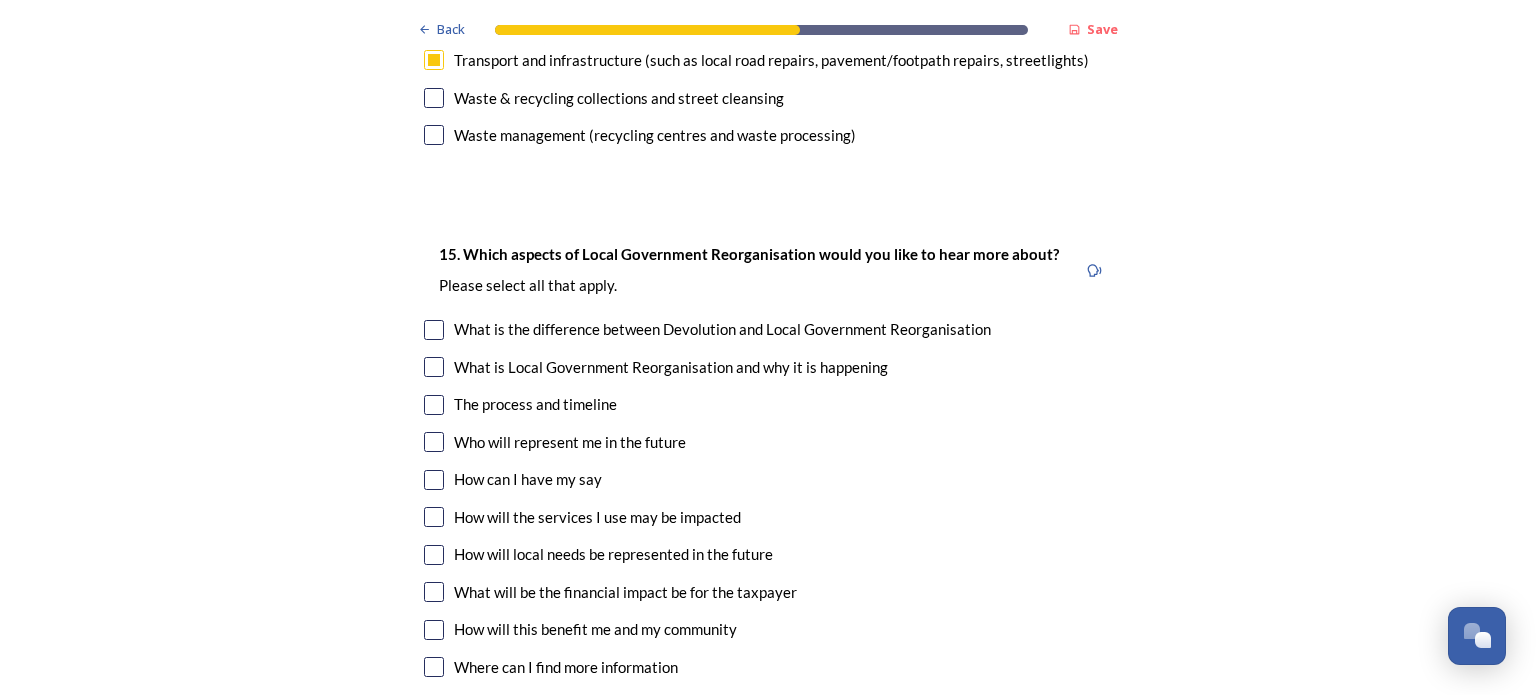 scroll, scrollTop: 5373, scrollLeft: 0, axis: vertical 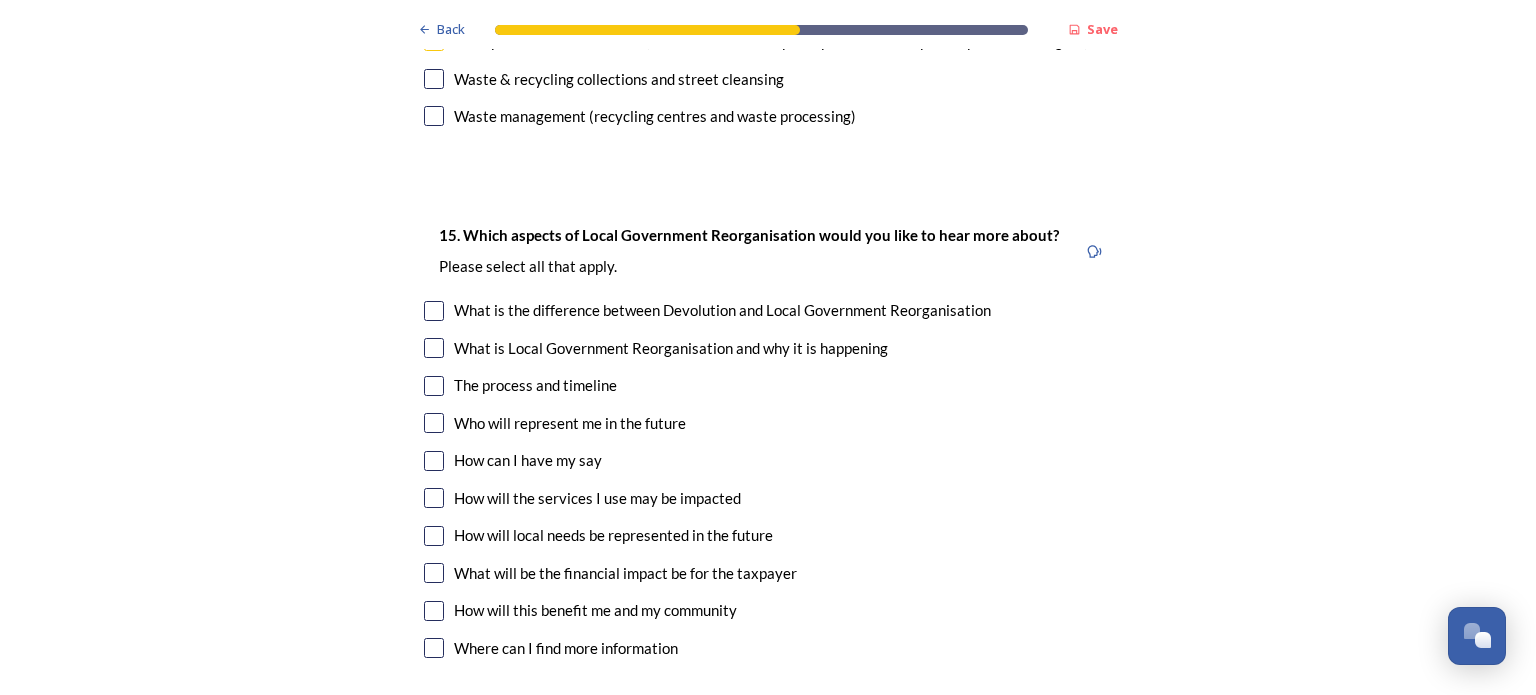 click at bounding box center [434, 348] 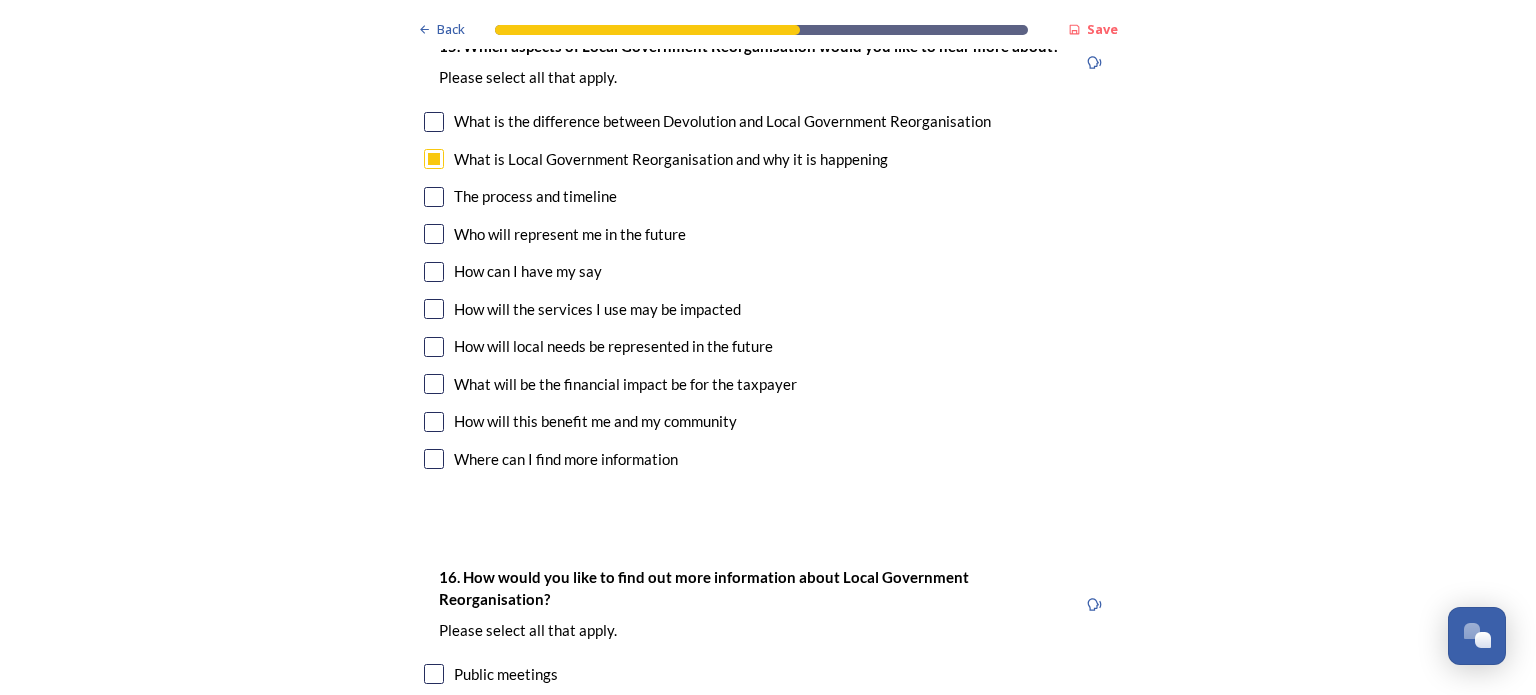 scroll, scrollTop: 5573, scrollLeft: 0, axis: vertical 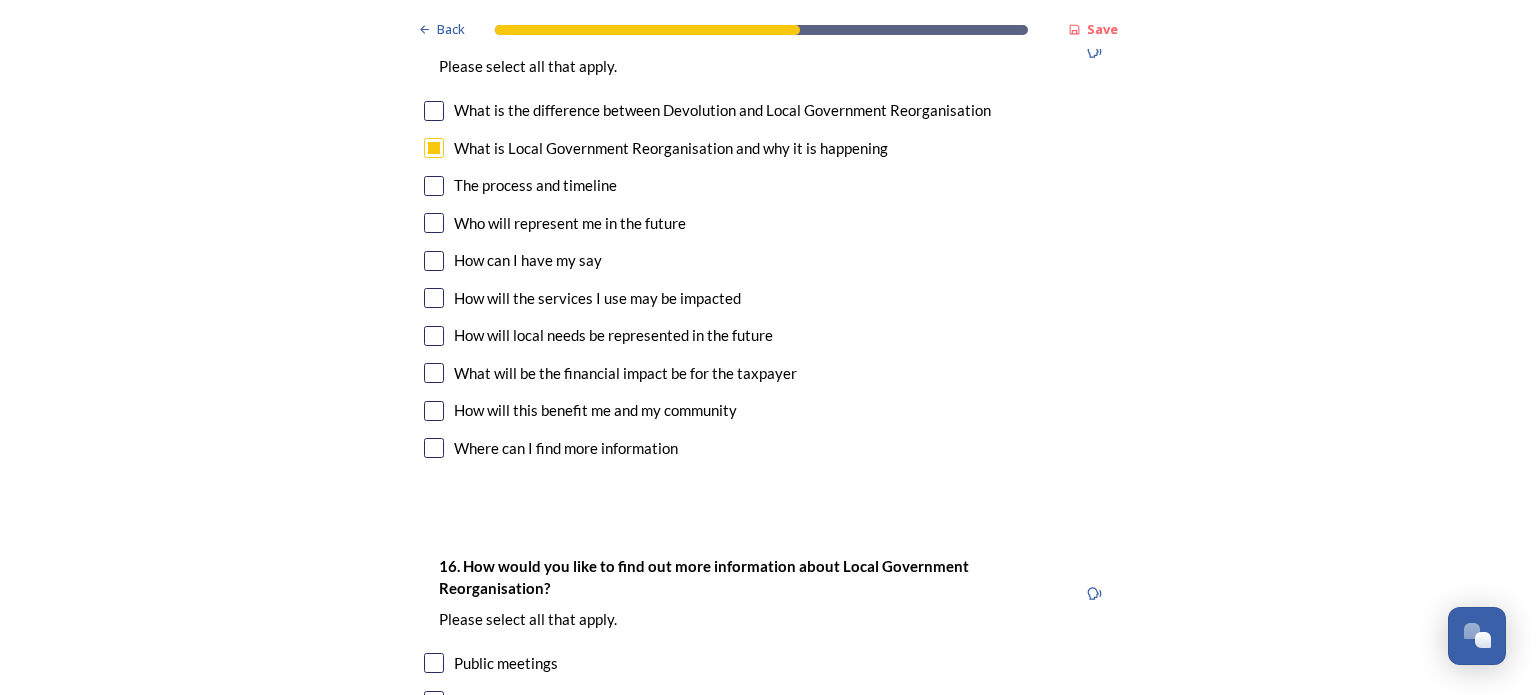 click at bounding box center (434, 411) 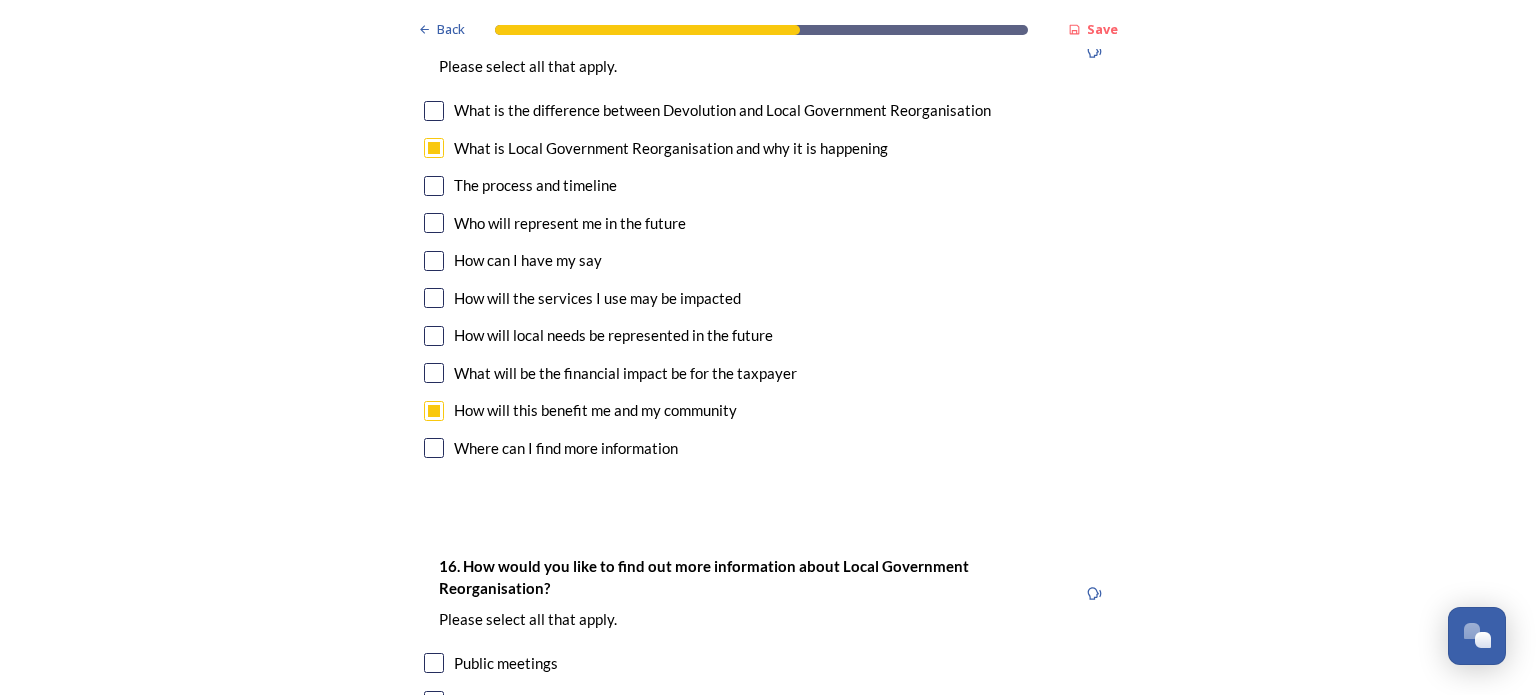 click at bounding box center [434, 373] 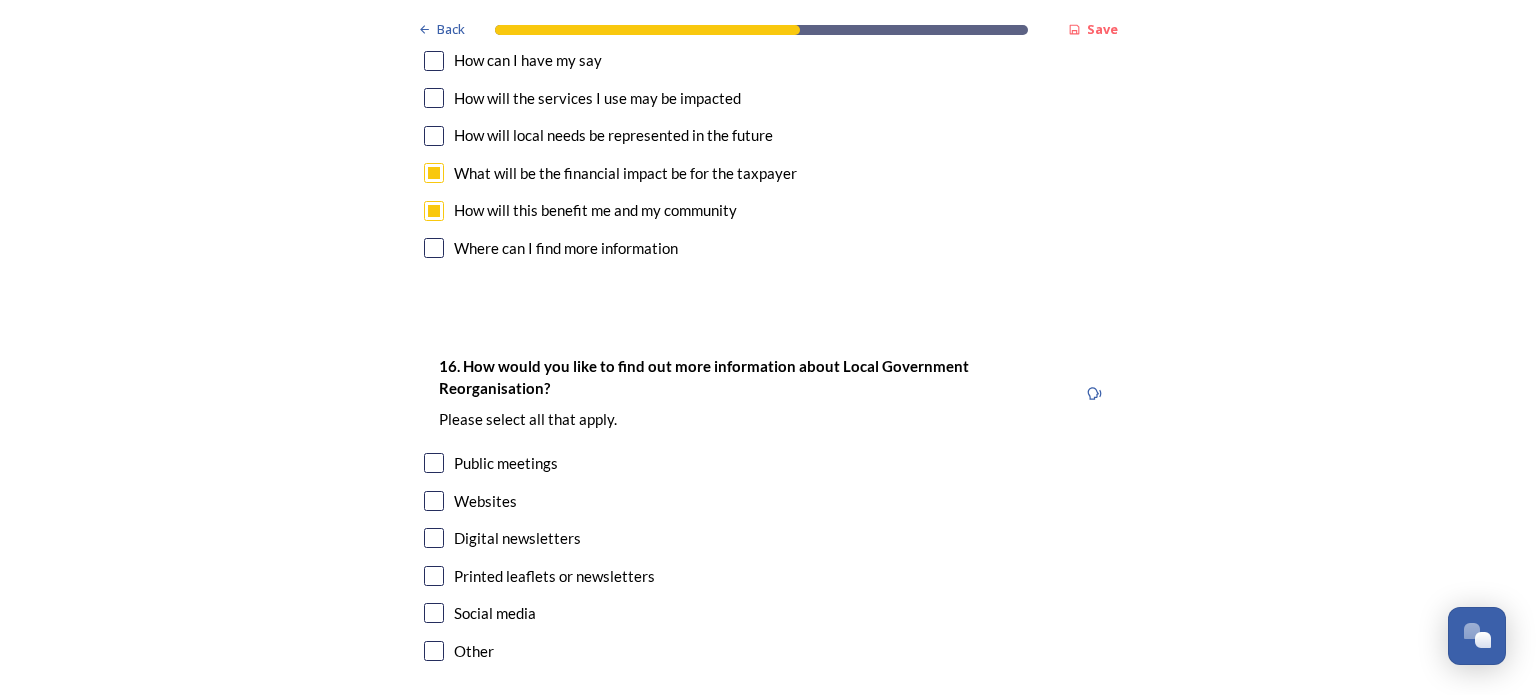 scroll, scrollTop: 5873, scrollLeft: 0, axis: vertical 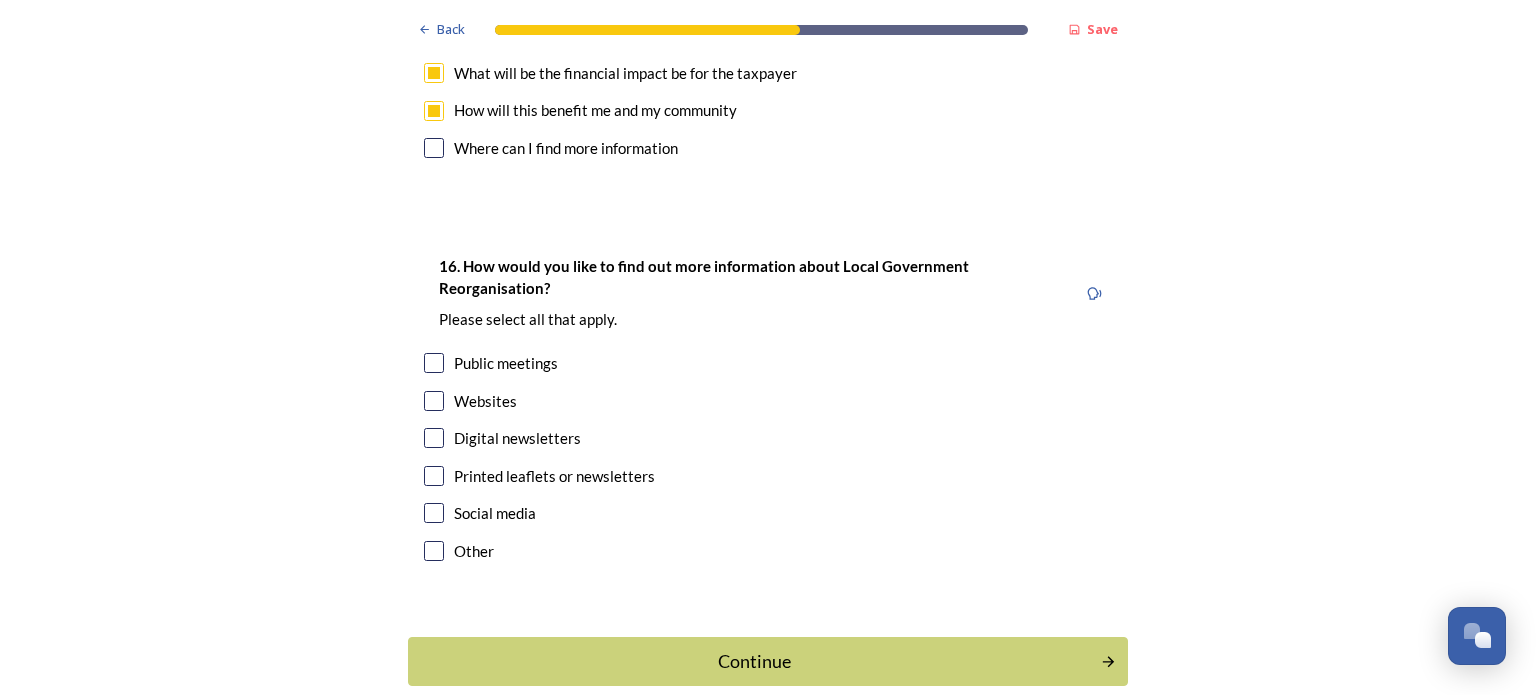 drag, startPoint x: 425, startPoint y: 307, endPoint x: 471, endPoint y: 336, distance: 54.378304 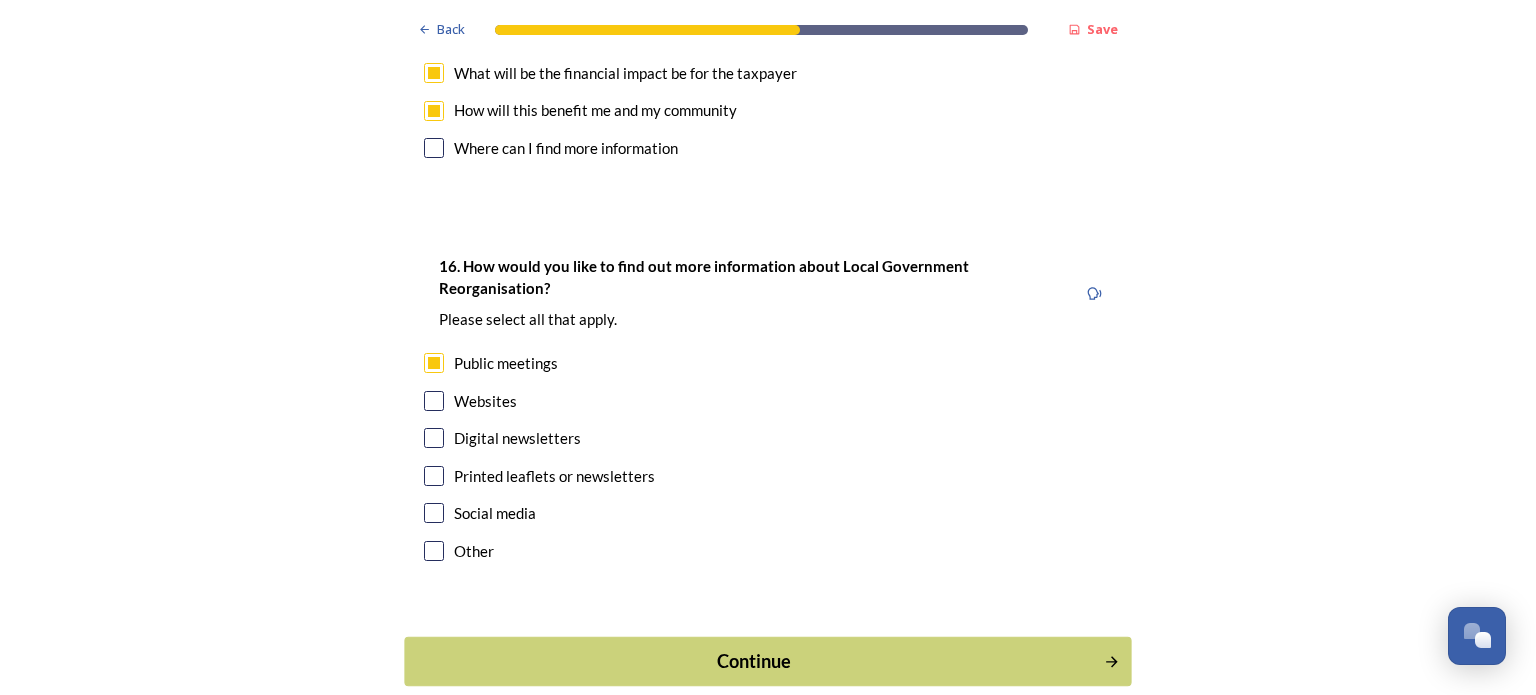 click on "Continue" at bounding box center [754, 661] 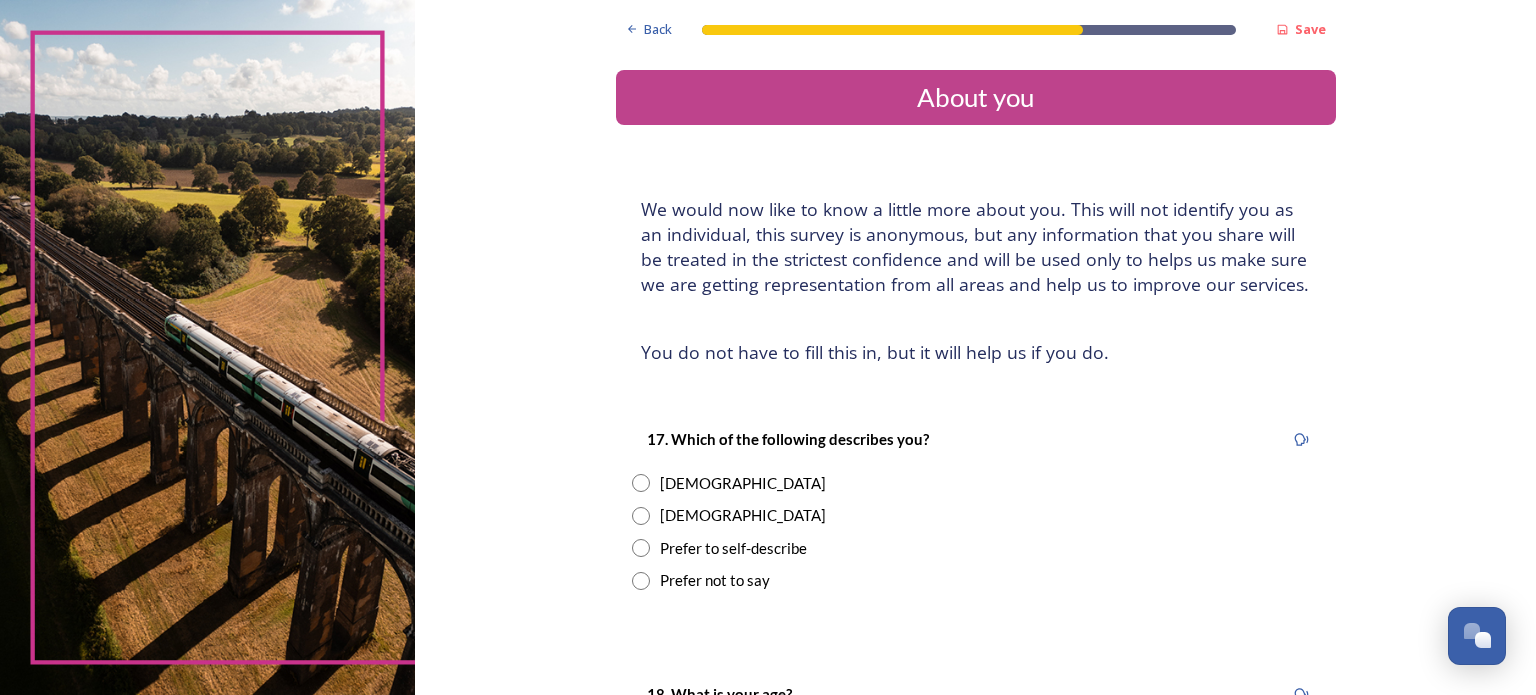 click on "[DEMOGRAPHIC_DATA]" at bounding box center (976, 515) 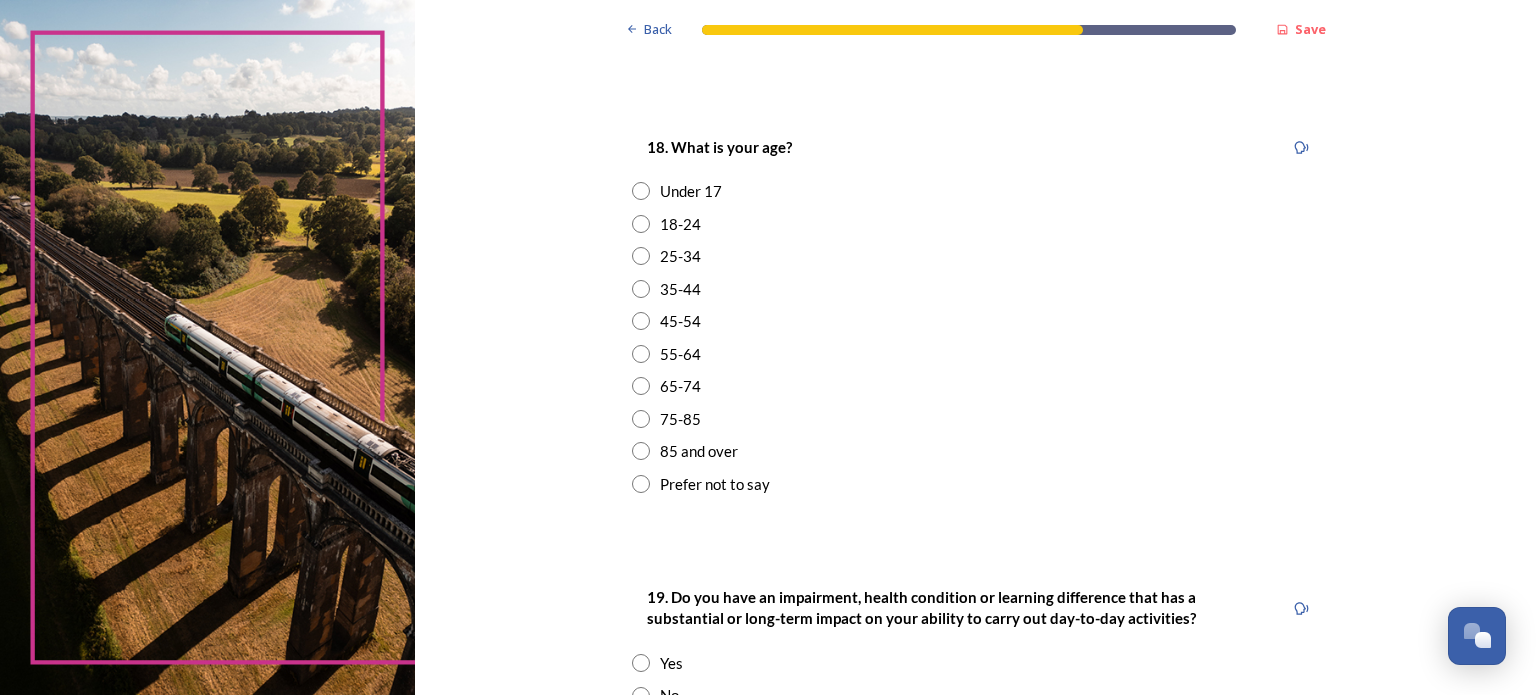 scroll, scrollTop: 600, scrollLeft: 0, axis: vertical 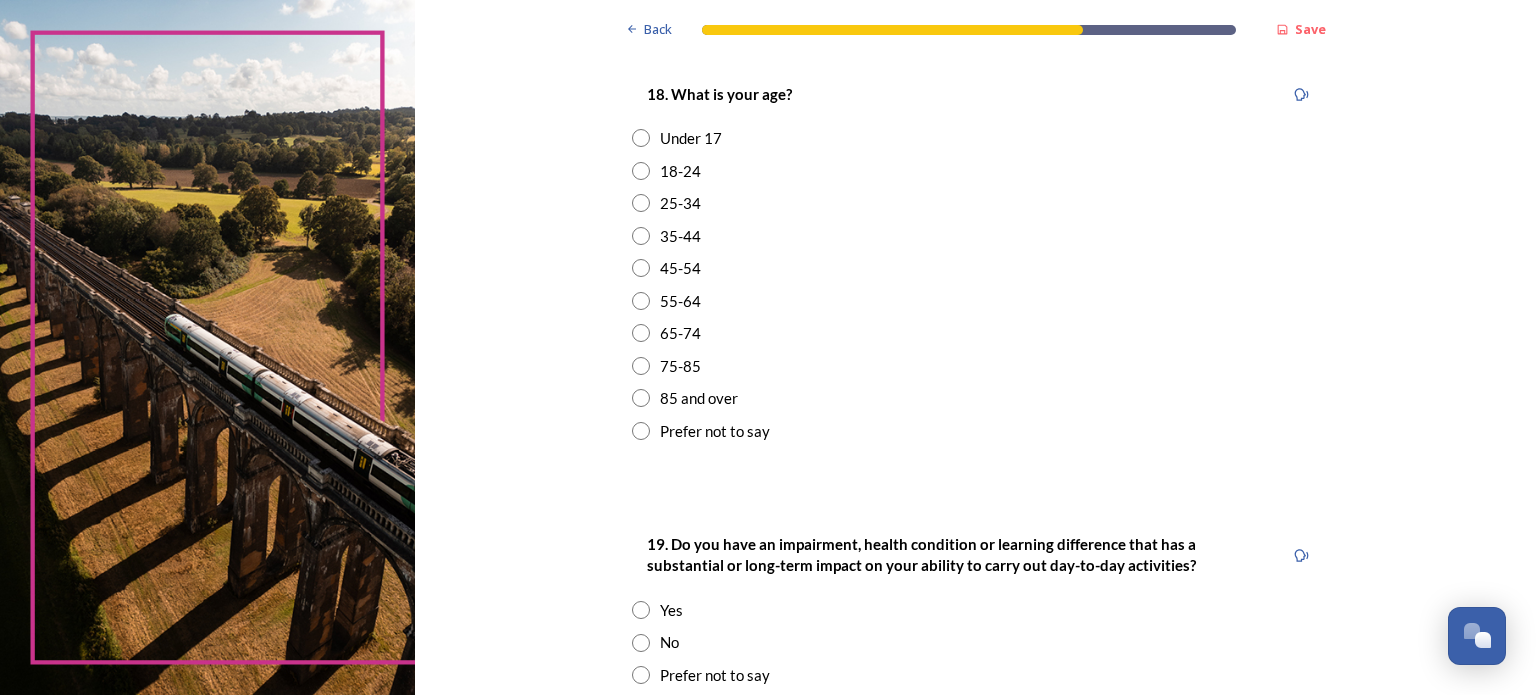 click at bounding box center [641, 301] 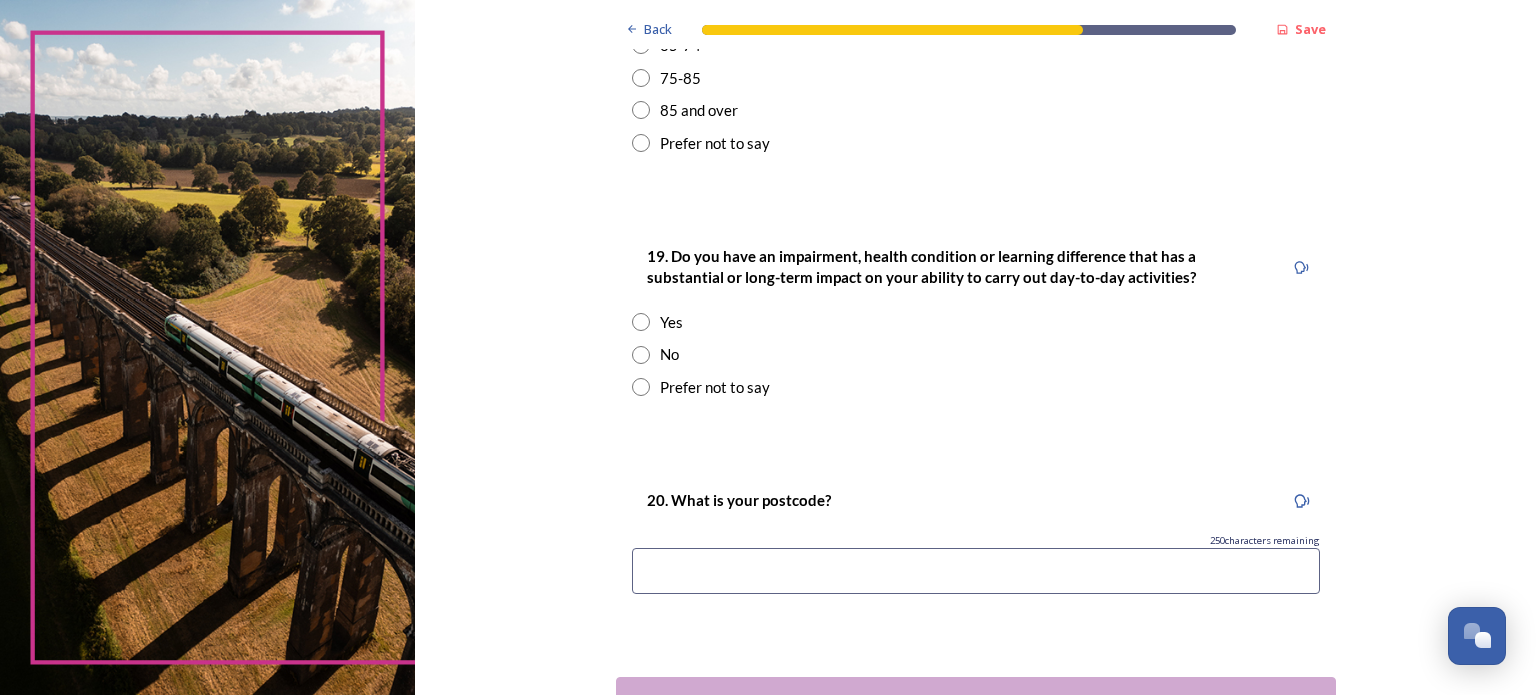 scroll, scrollTop: 900, scrollLeft: 0, axis: vertical 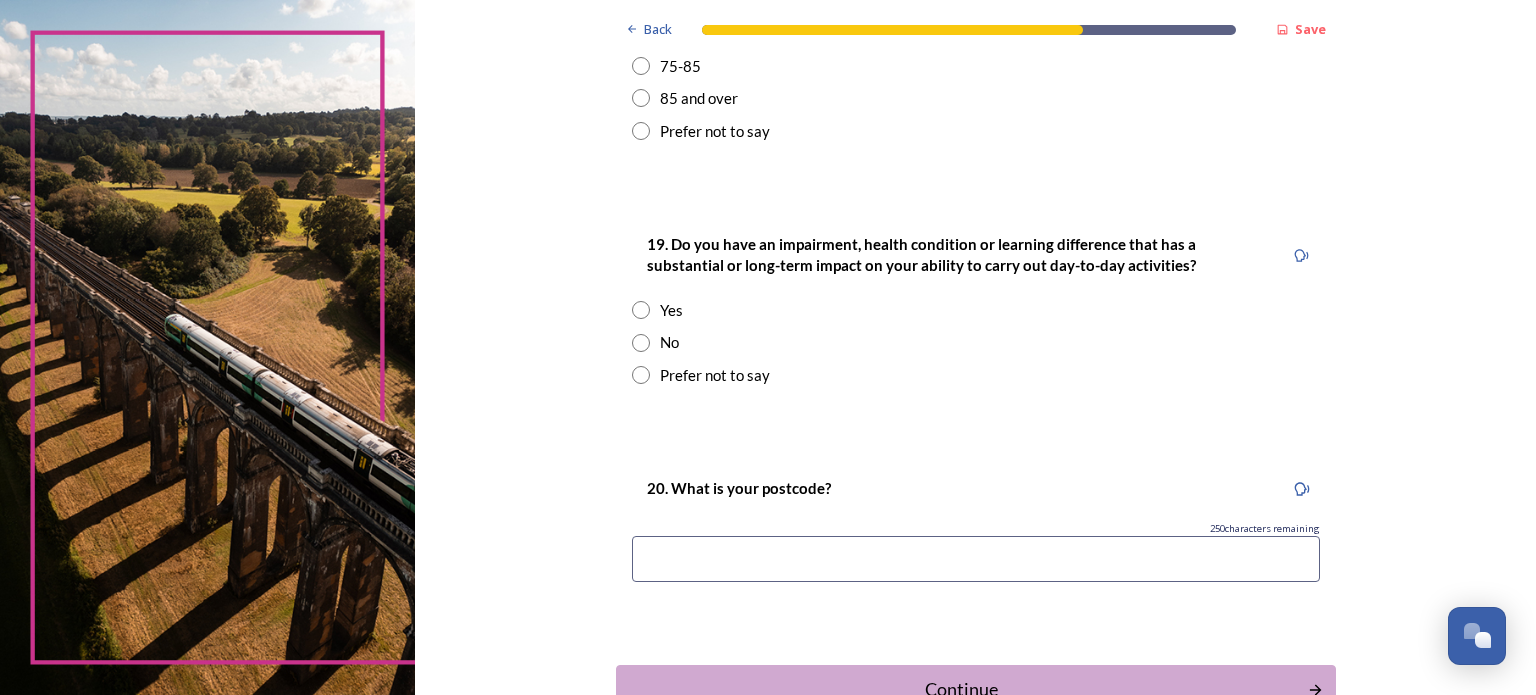 click at bounding box center (641, 343) 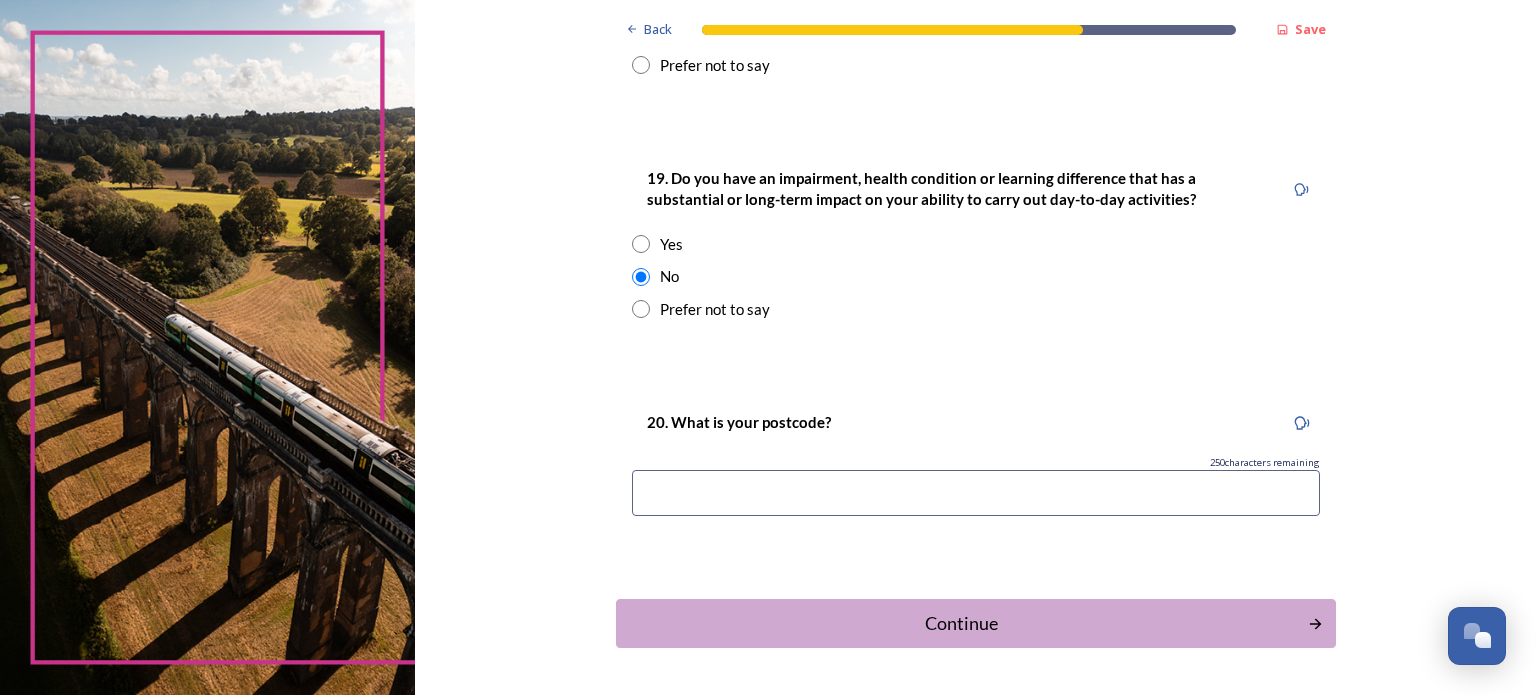 scroll, scrollTop: 1034, scrollLeft: 0, axis: vertical 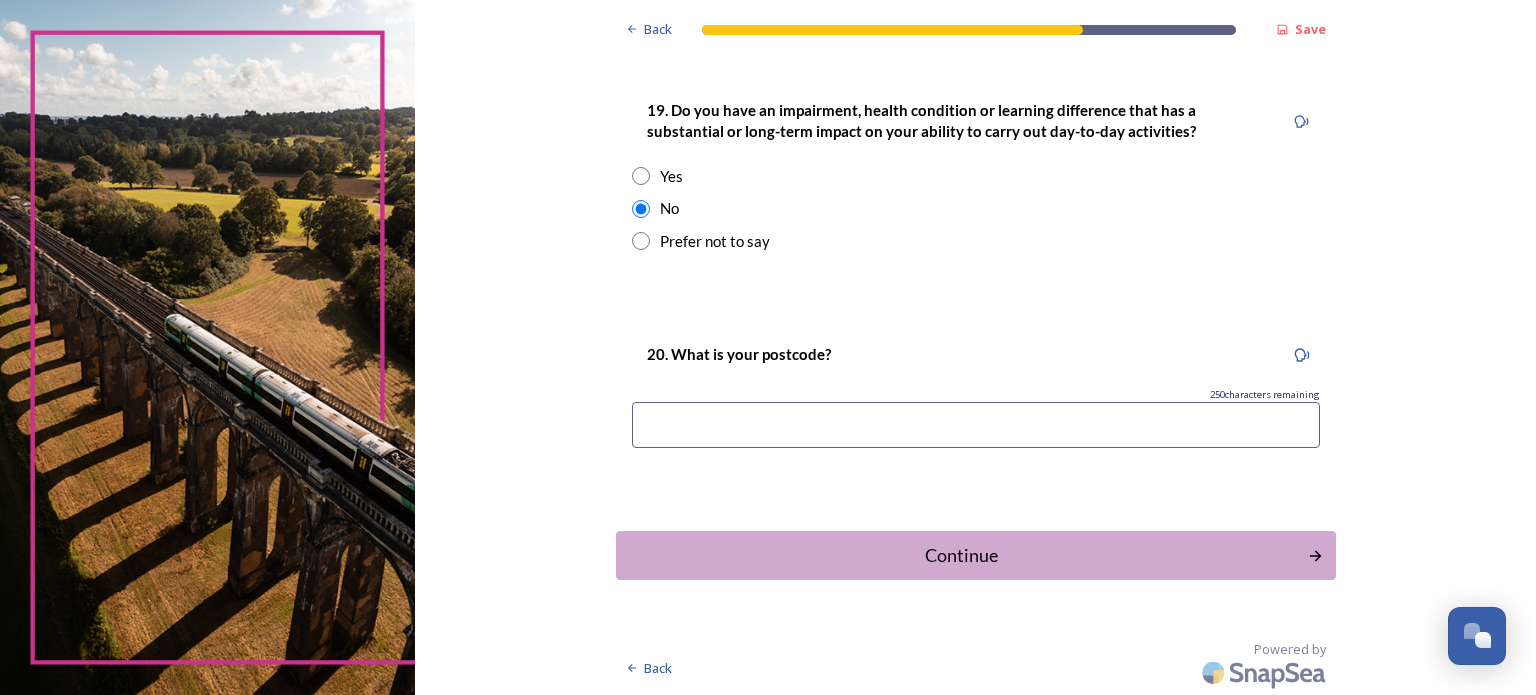 click at bounding box center (976, 425) 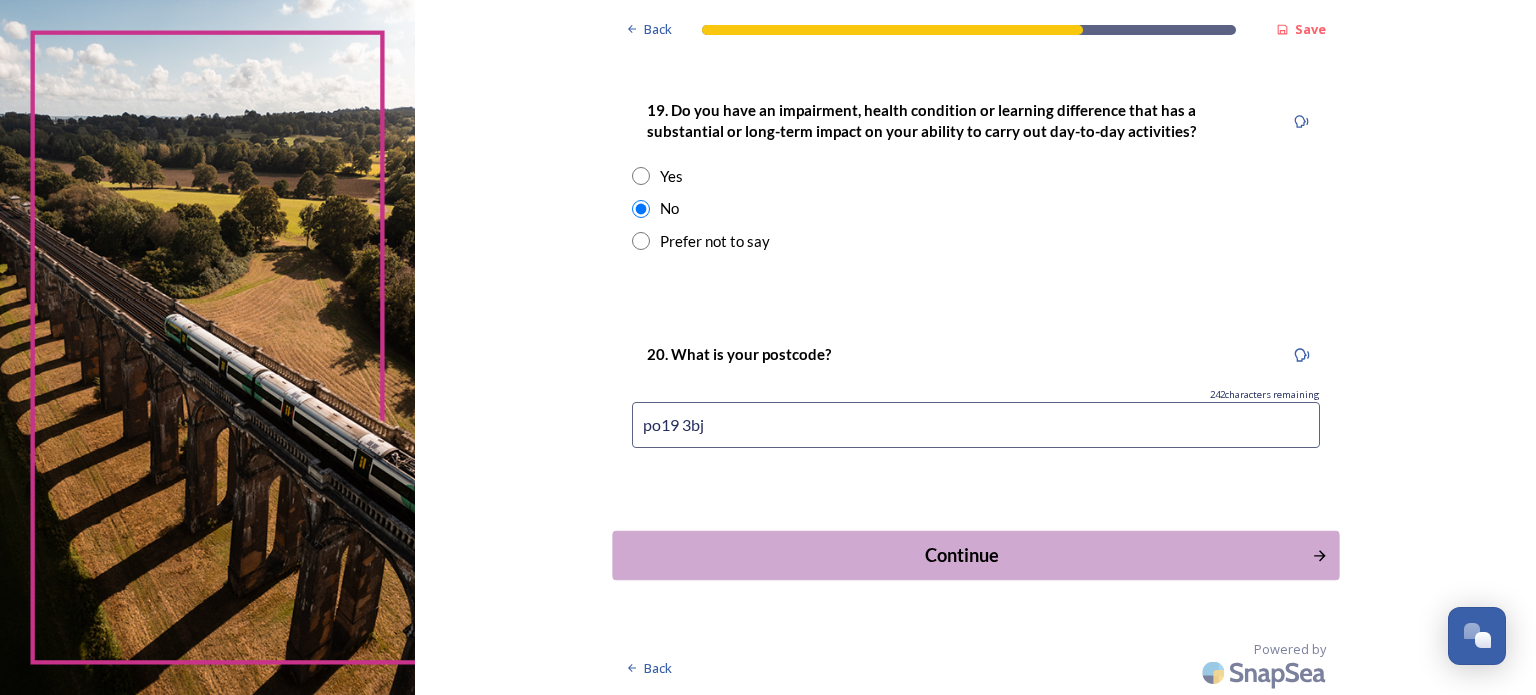 type on "po19 3bj" 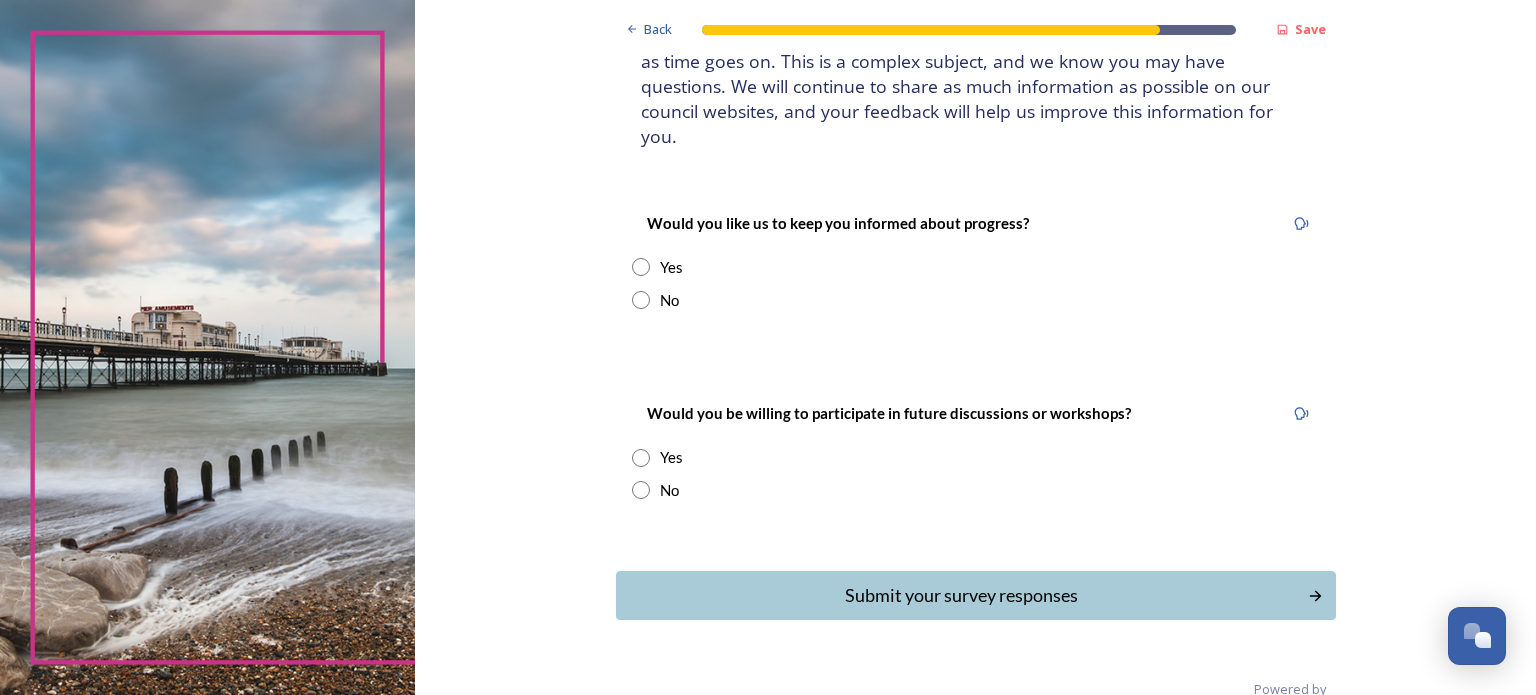 scroll, scrollTop: 188, scrollLeft: 0, axis: vertical 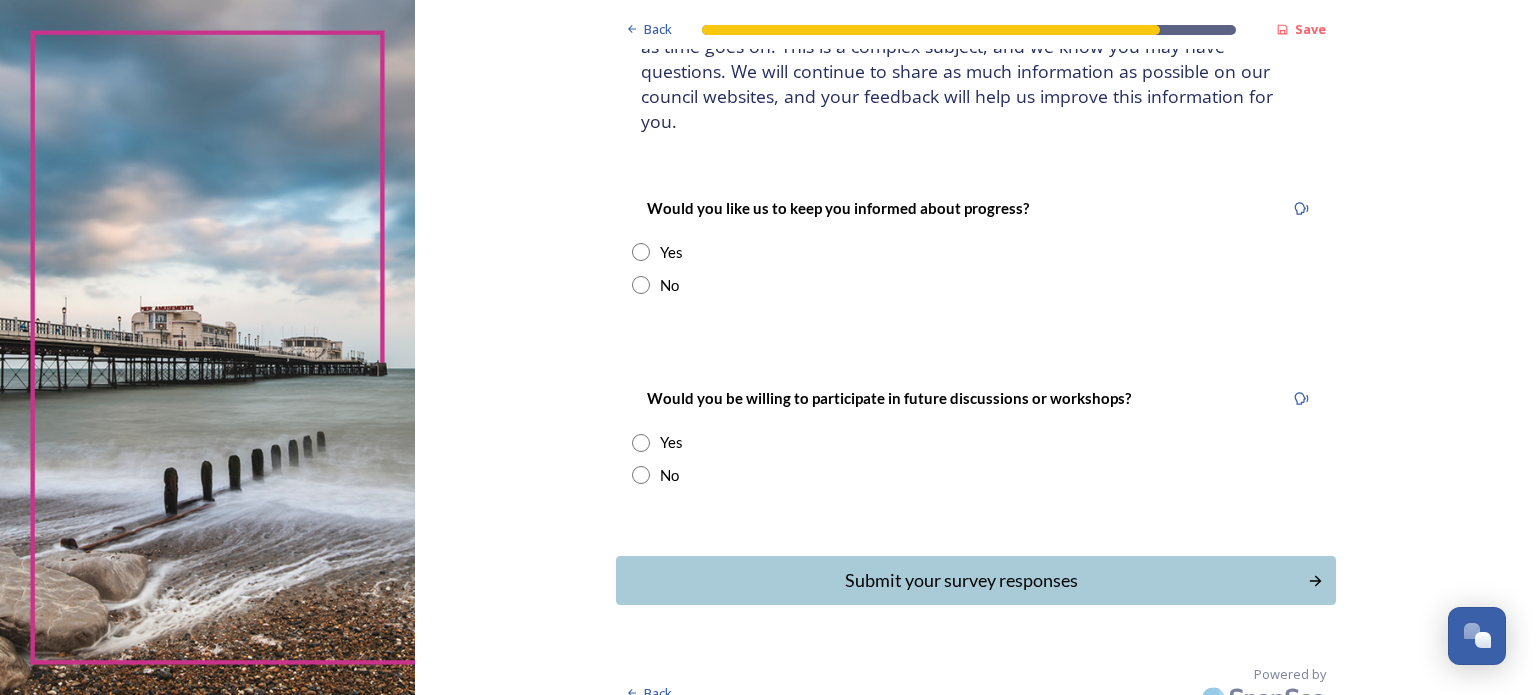 click at bounding box center (641, 252) 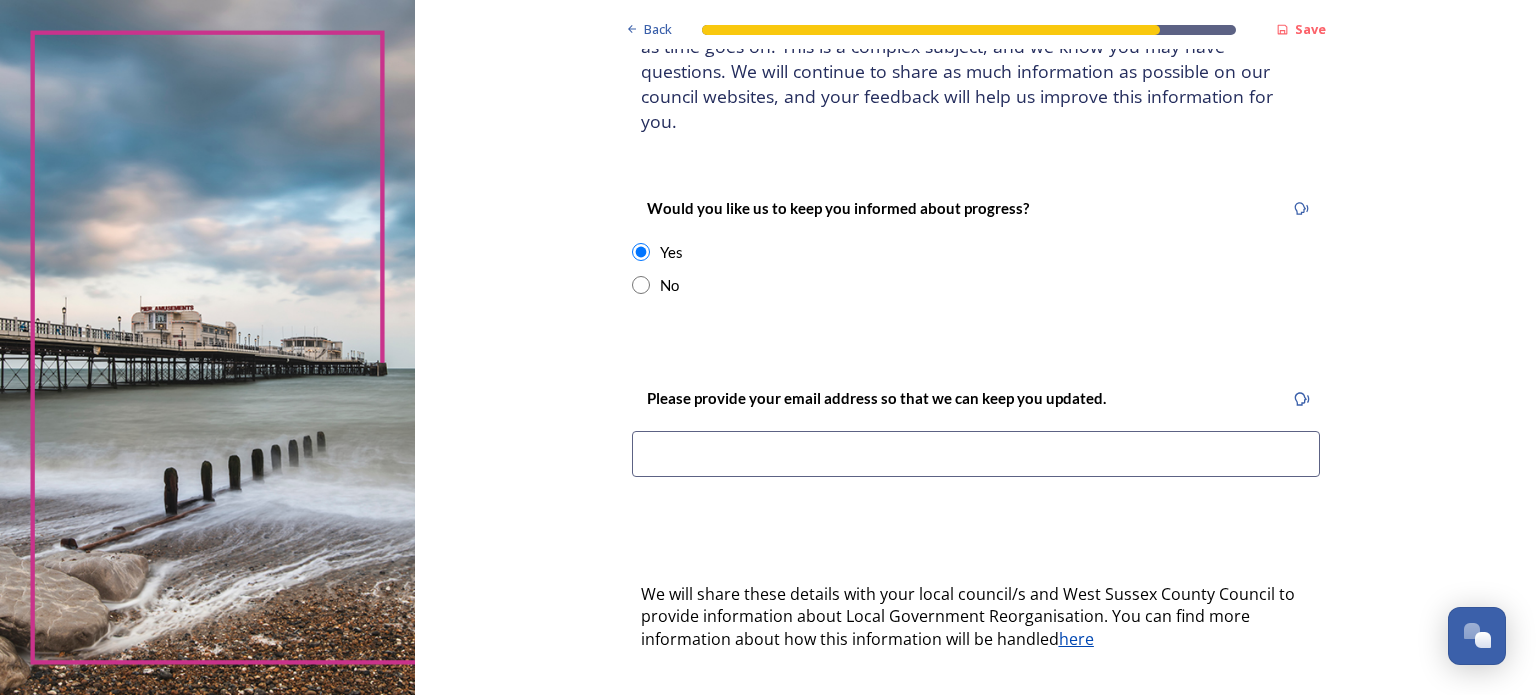 click at bounding box center (976, 454) 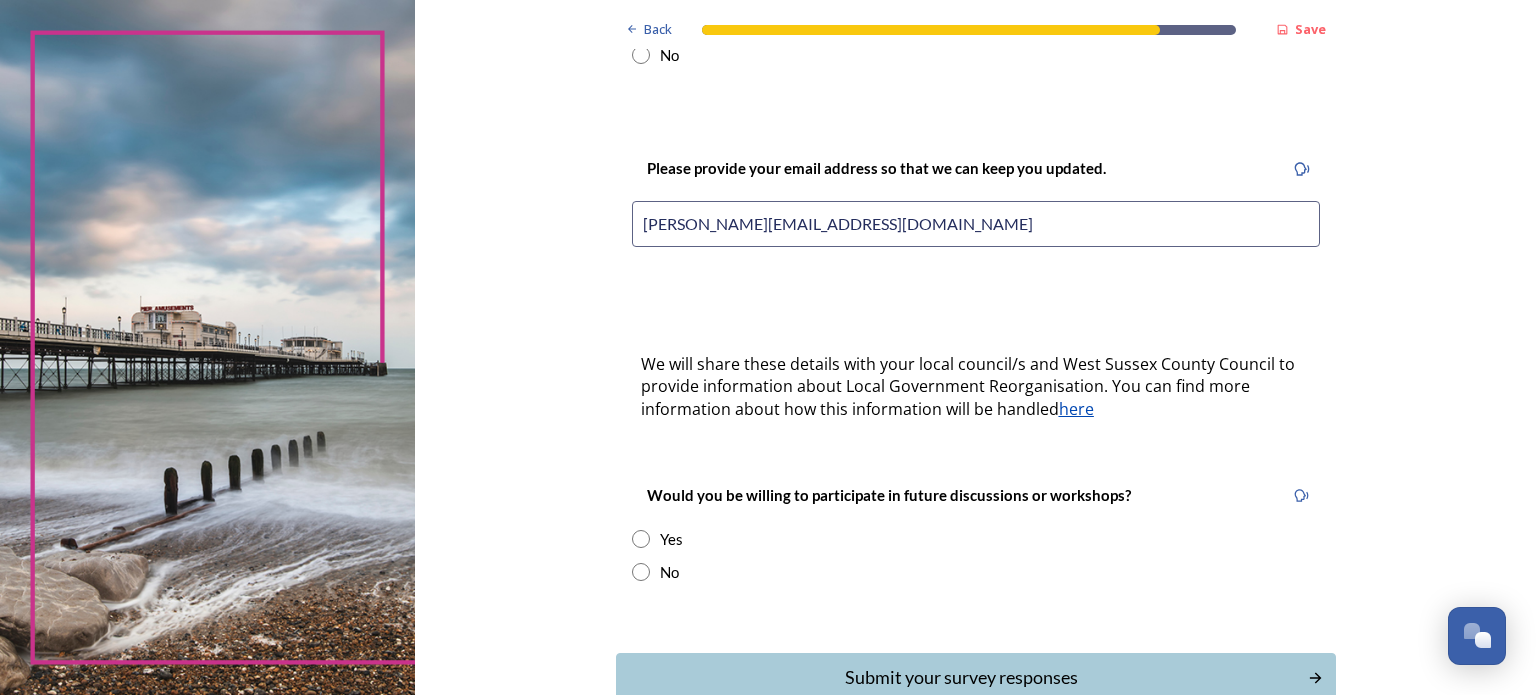 scroll, scrollTop: 515, scrollLeft: 0, axis: vertical 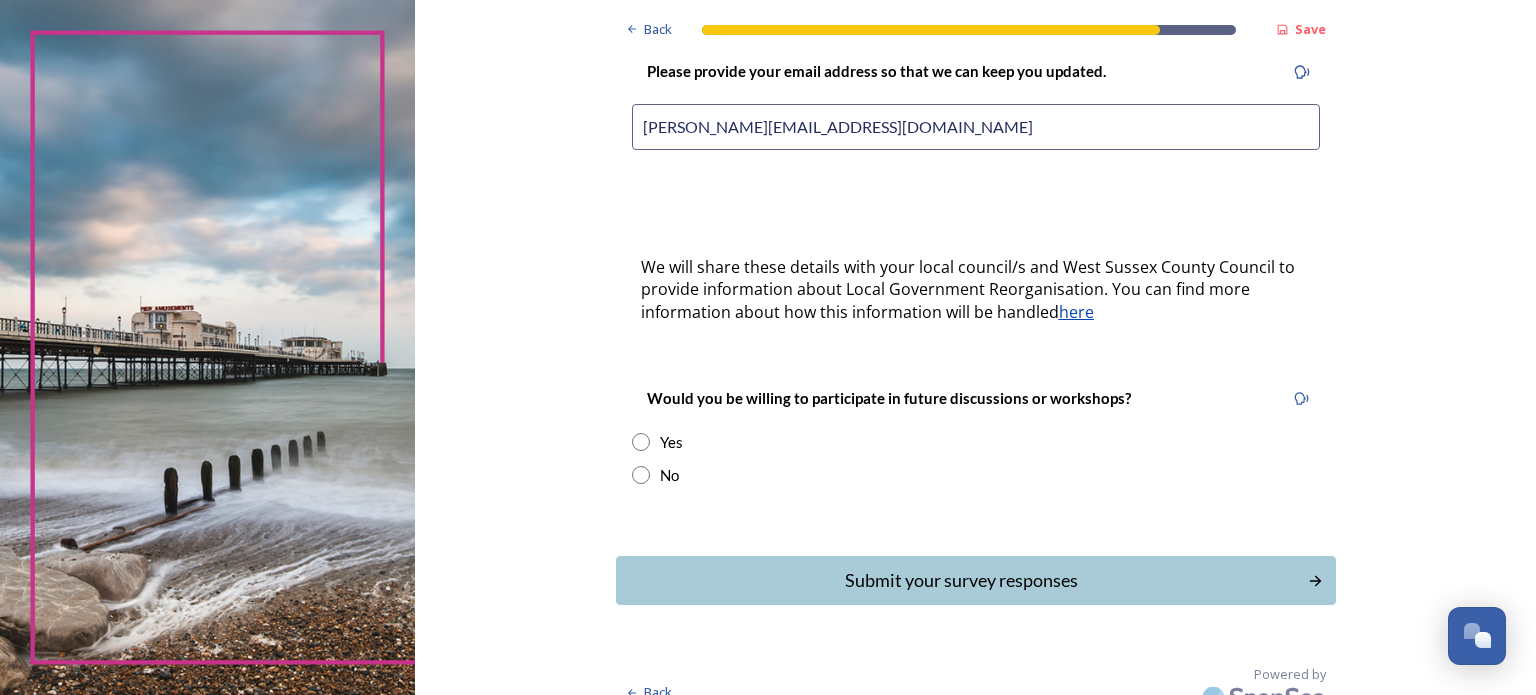 click on "Yes" at bounding box center (976, 442) 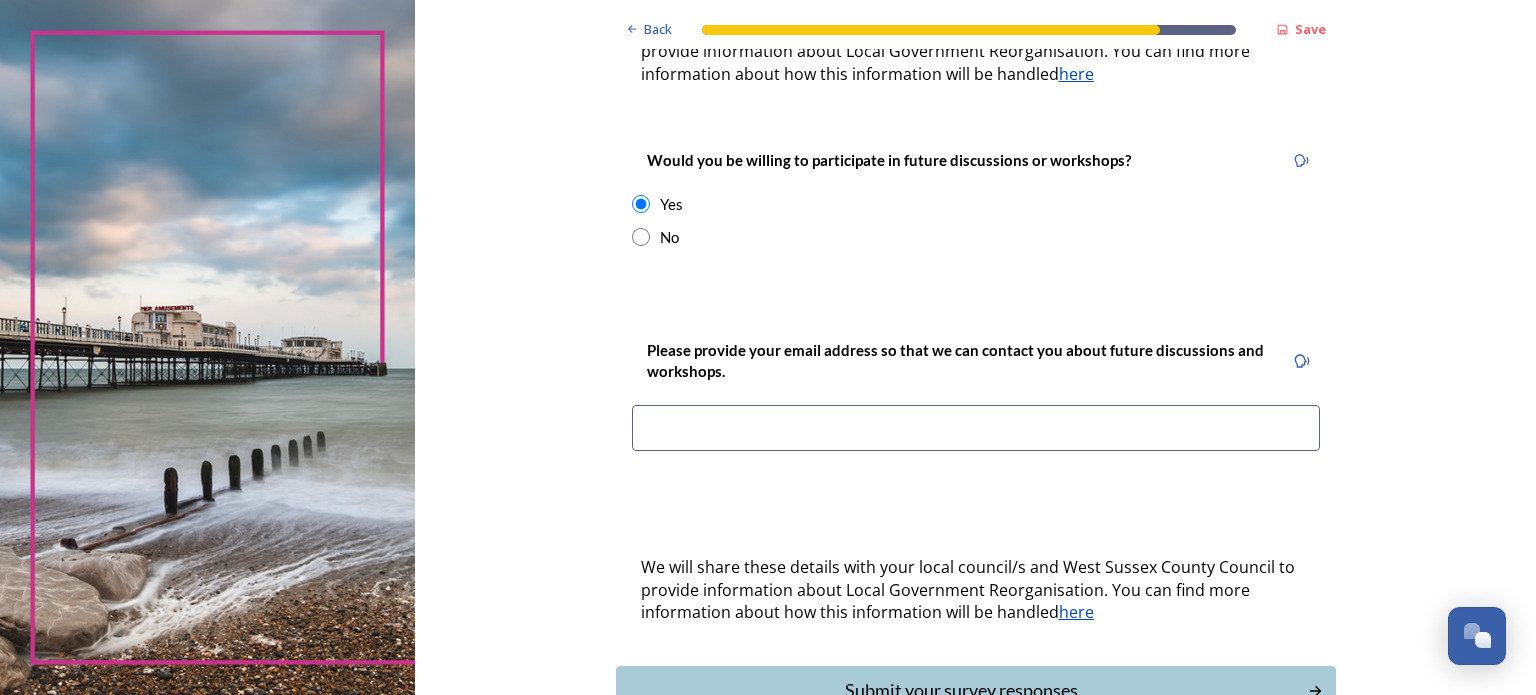 scroll, scrollTop: 815, scrollLeft: 0, axis: vertical 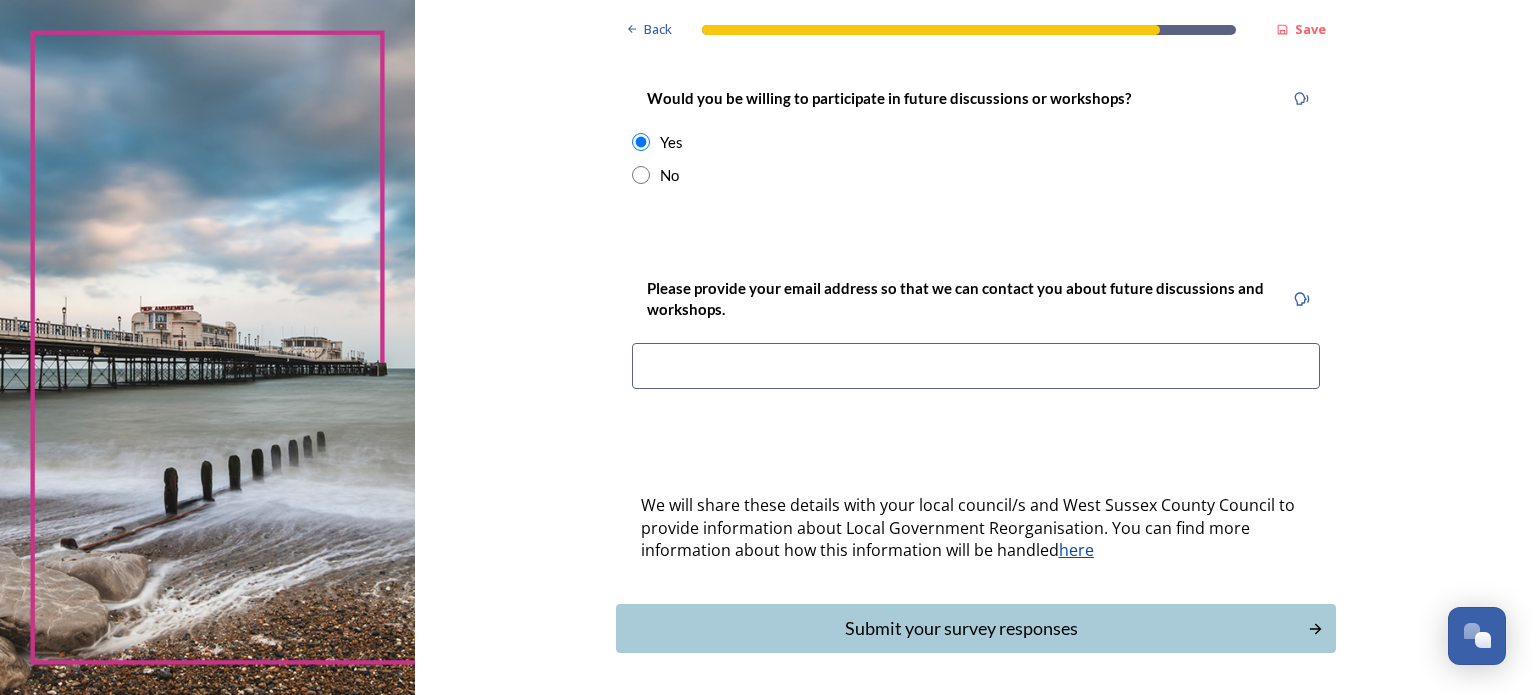 click at bounding box center (976, 366) 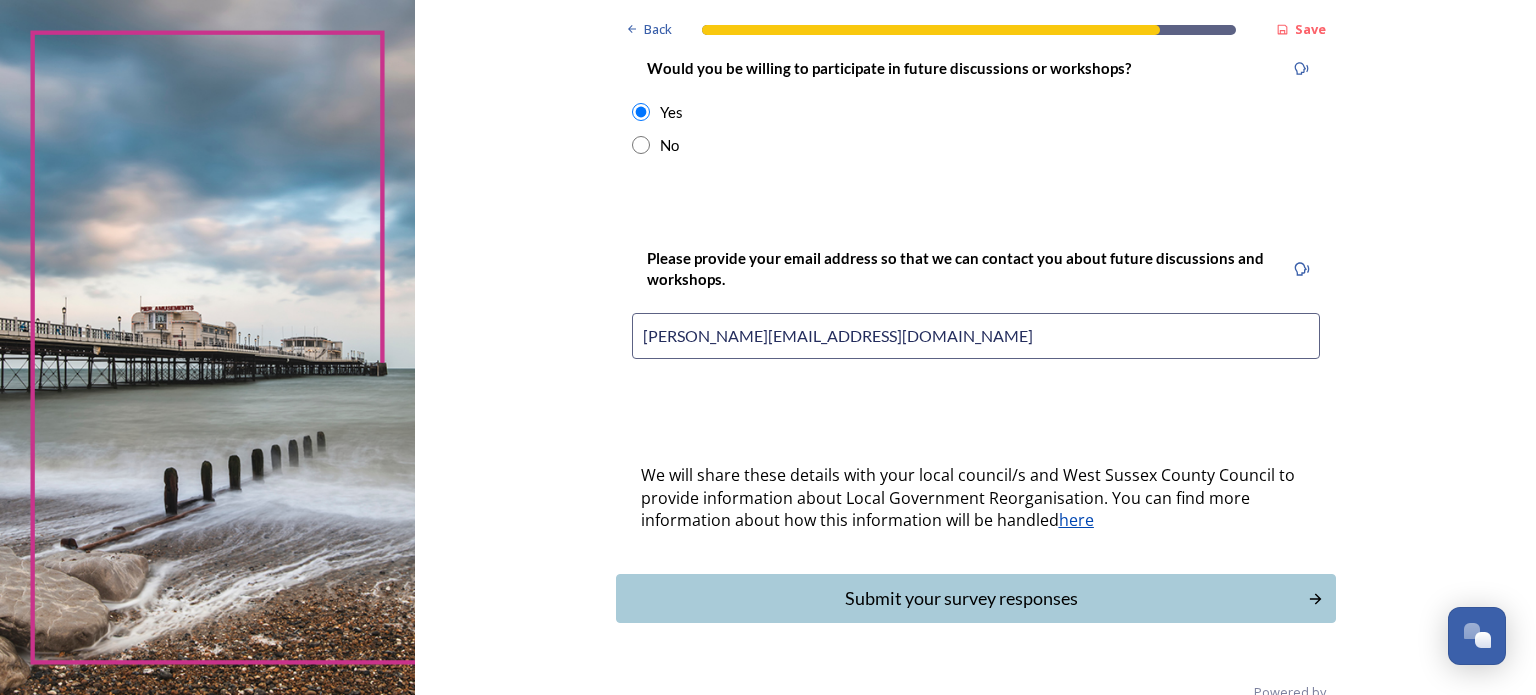 scroll, scrollTop: 862, scrollLeft: 0, axis: vertical 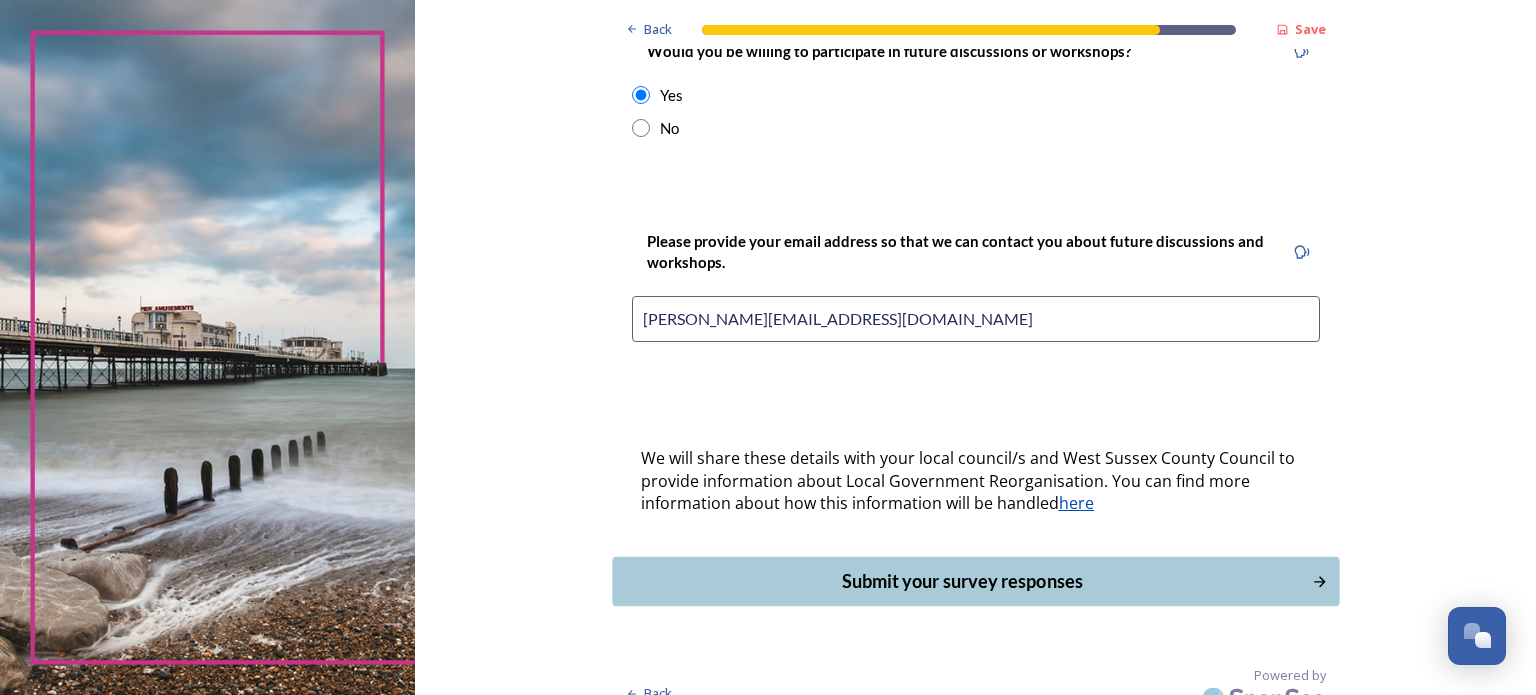 click on "Submit your survey responses" at bounding box center (961, 581) 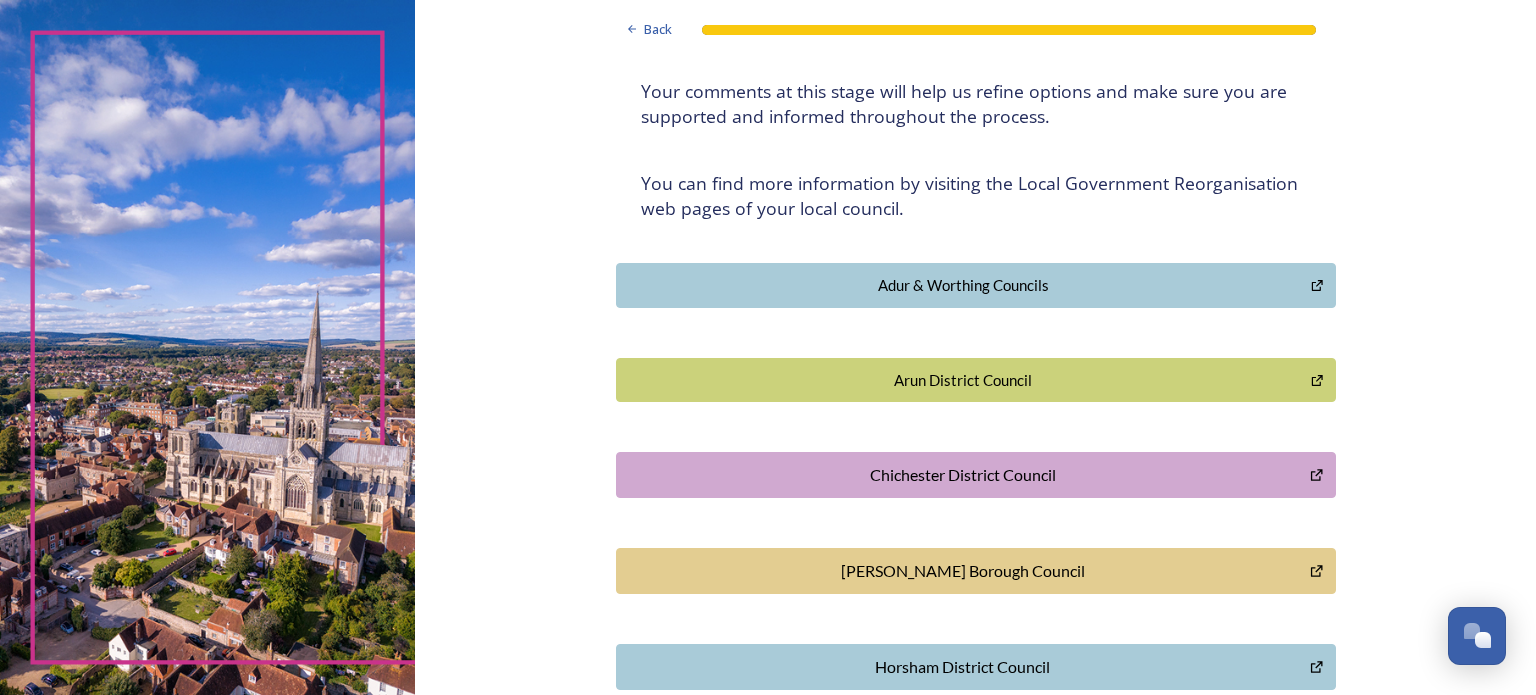 scroll, scrollTop: 300, scrollLeft: 0, axis: vertical 